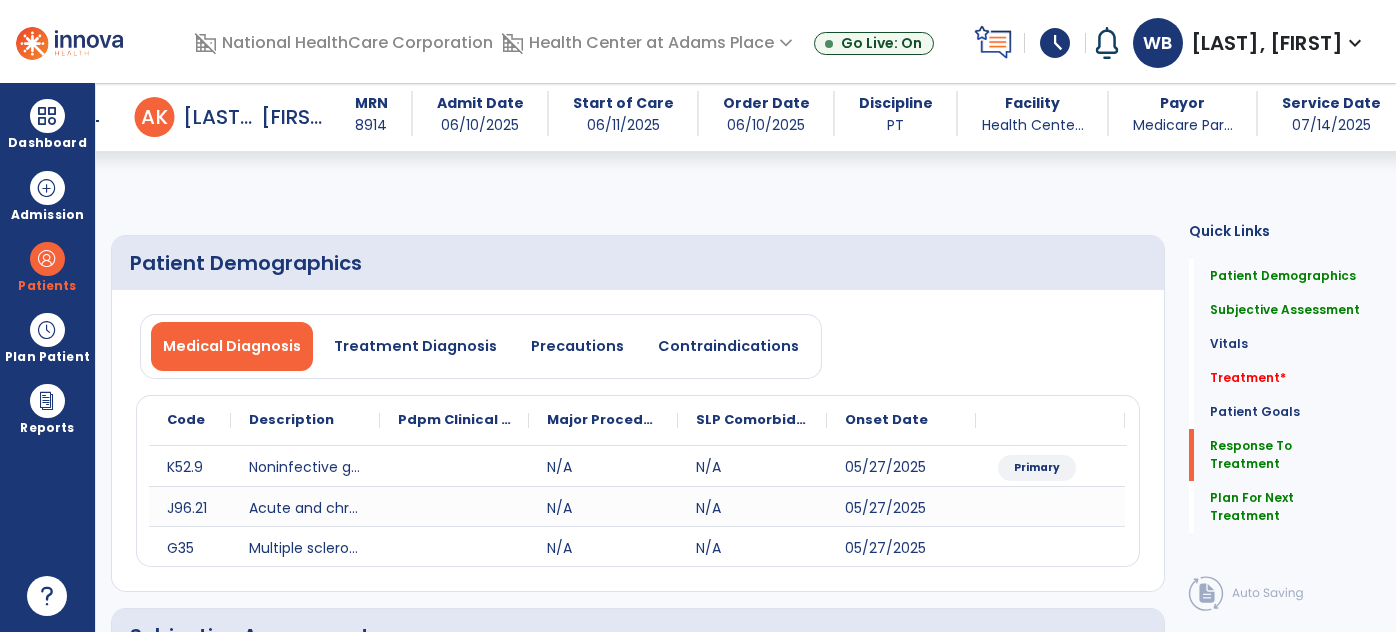 select on "*" 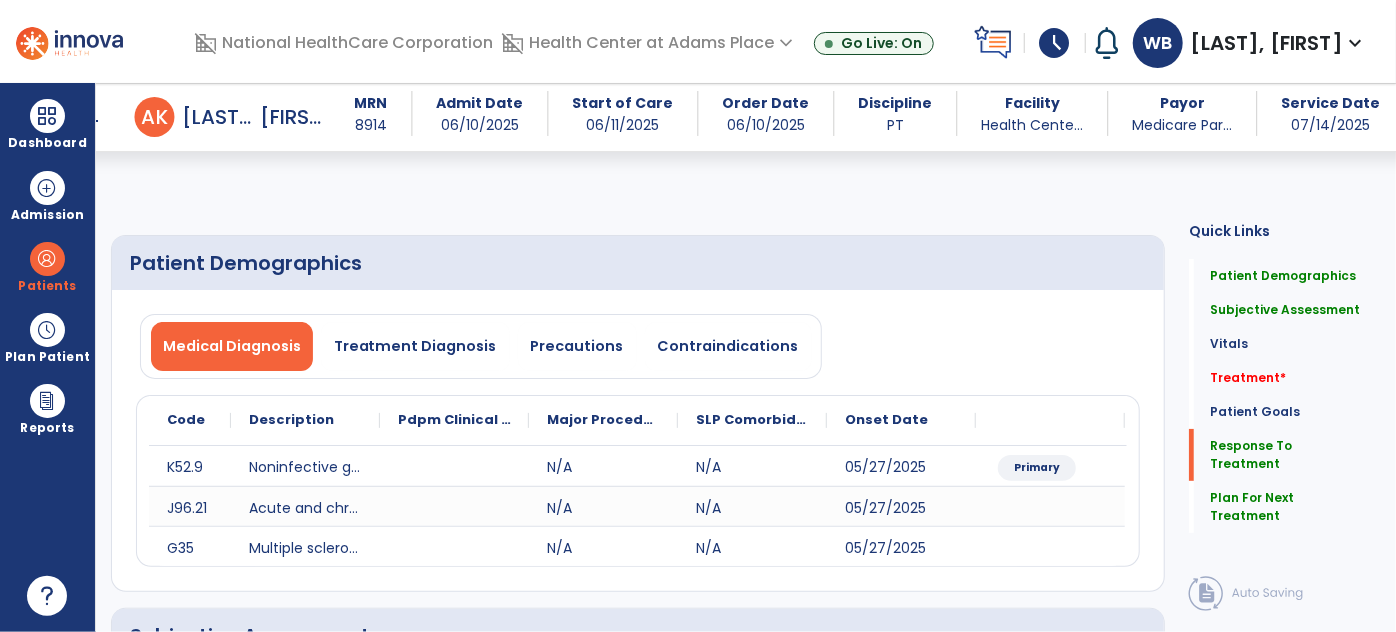 scroll, scrollTop: 2421, scrollLeft: 0, axis: vertical 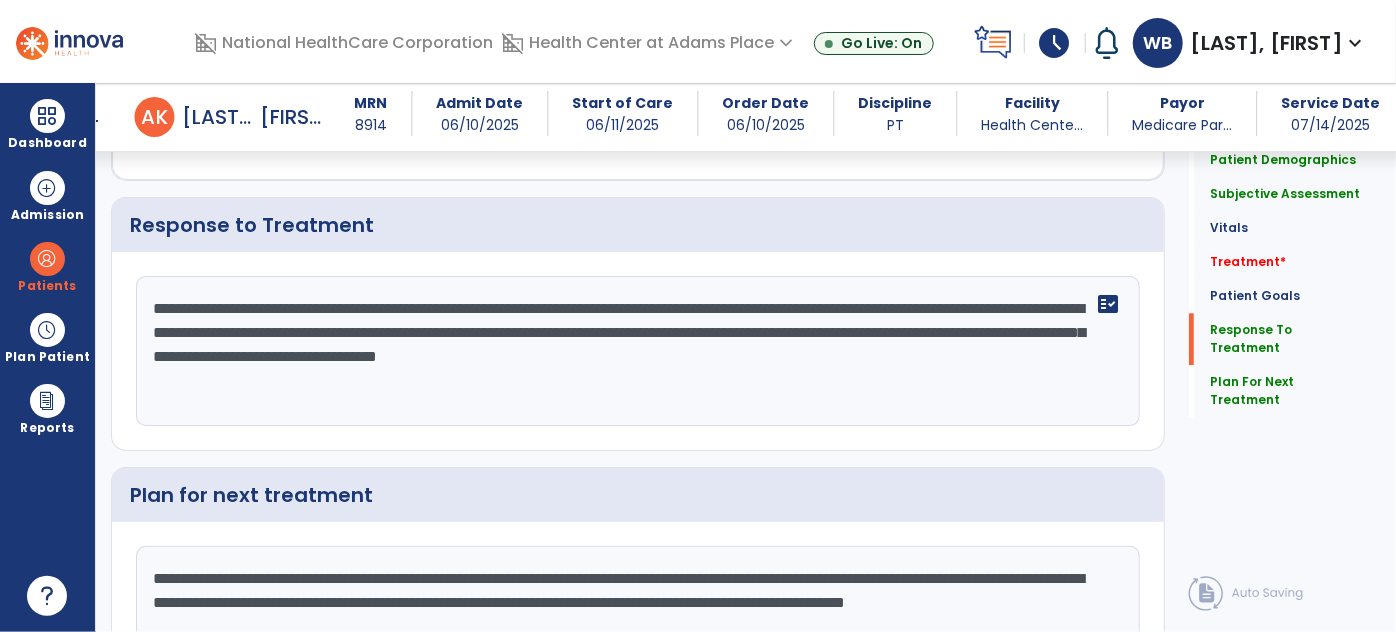 click on "Treatment   *  Treatment   *" 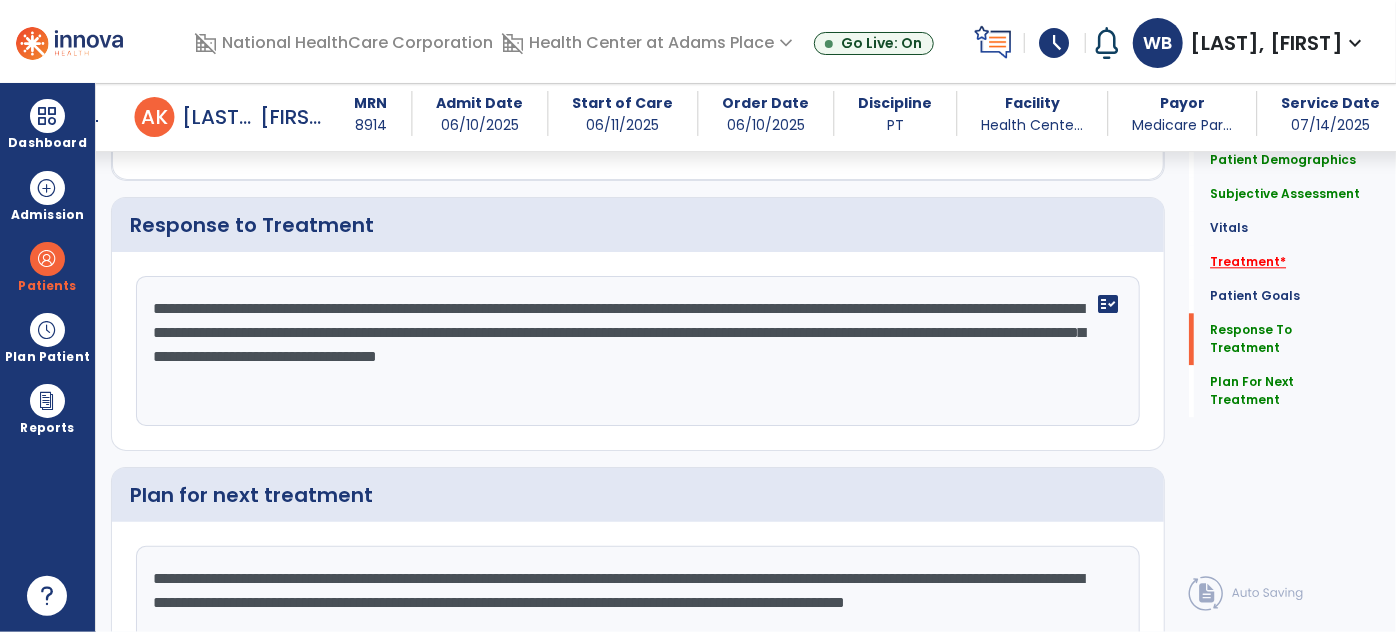 click on "Treatment   *" 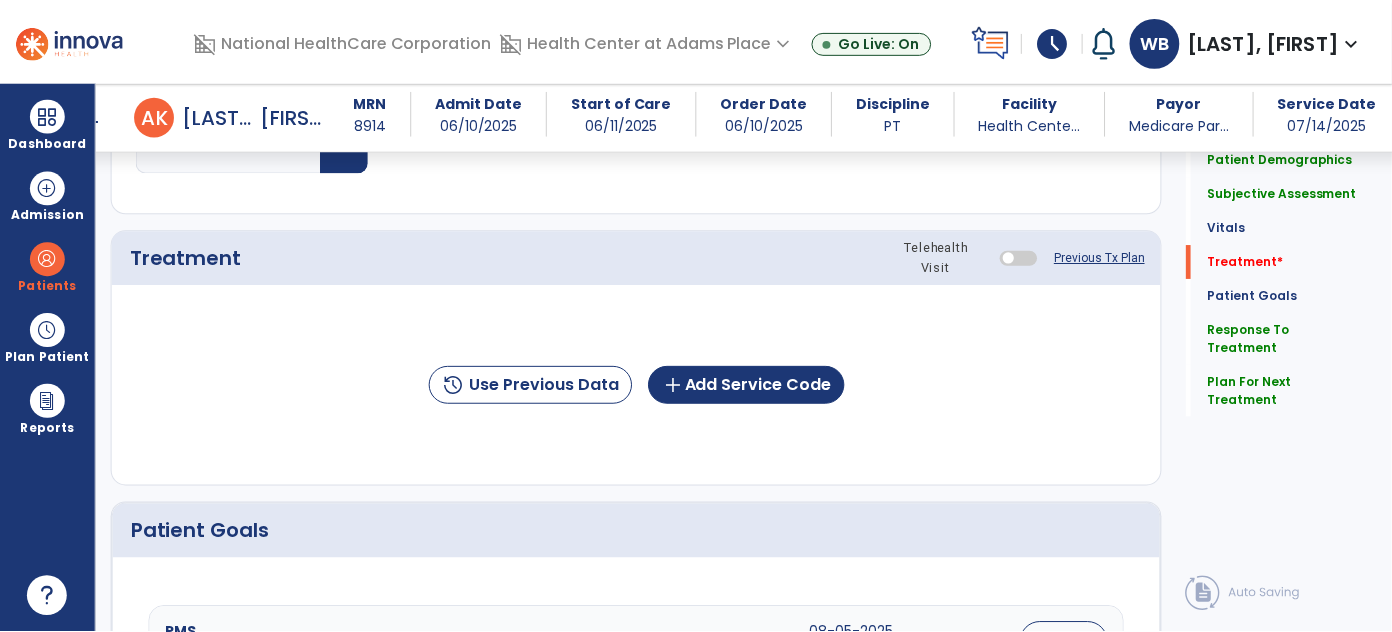 scroll, scrollTop: 1098, scrollLeft: 0, axis: vertical 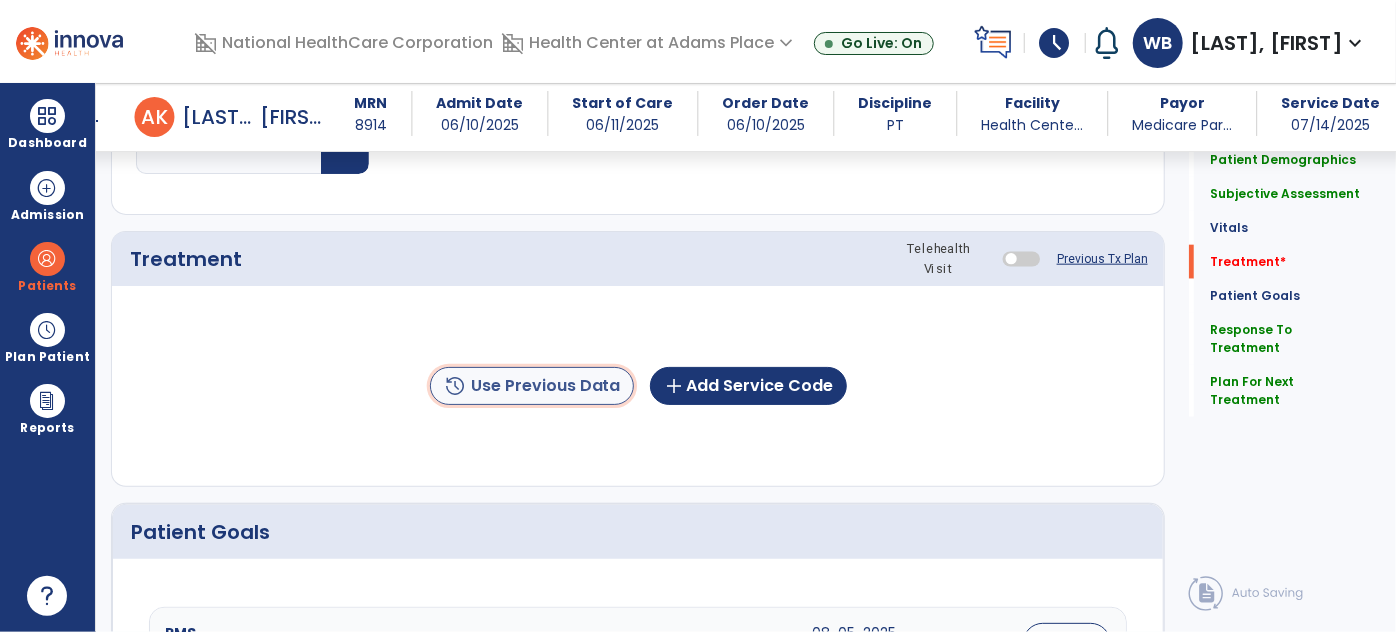 click on "history  Use Previous Data" 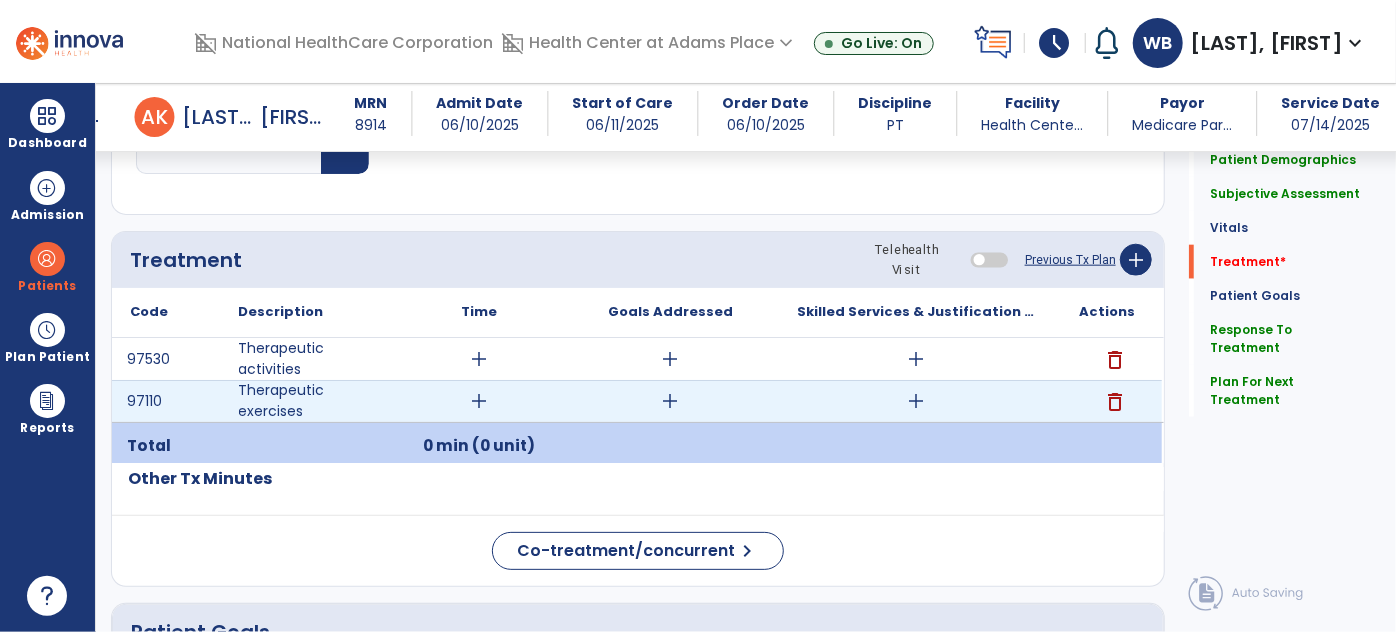 click on "add" at bounding box center (480, 401) 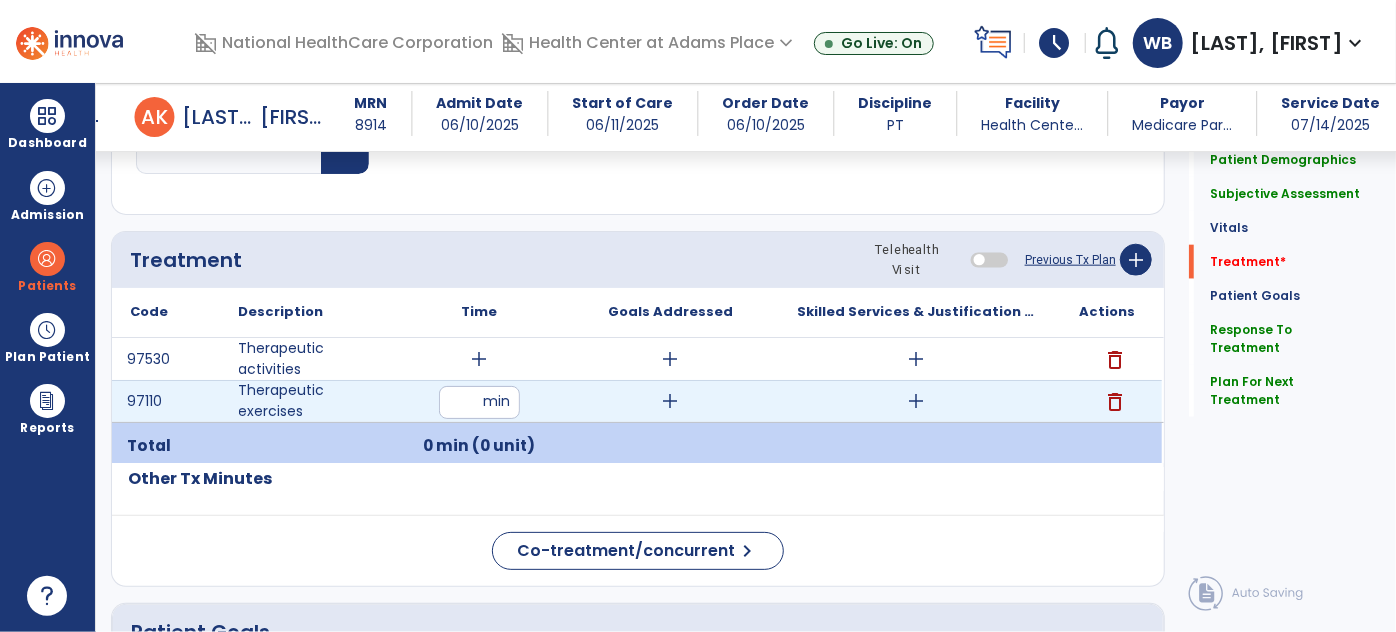 type on "**" 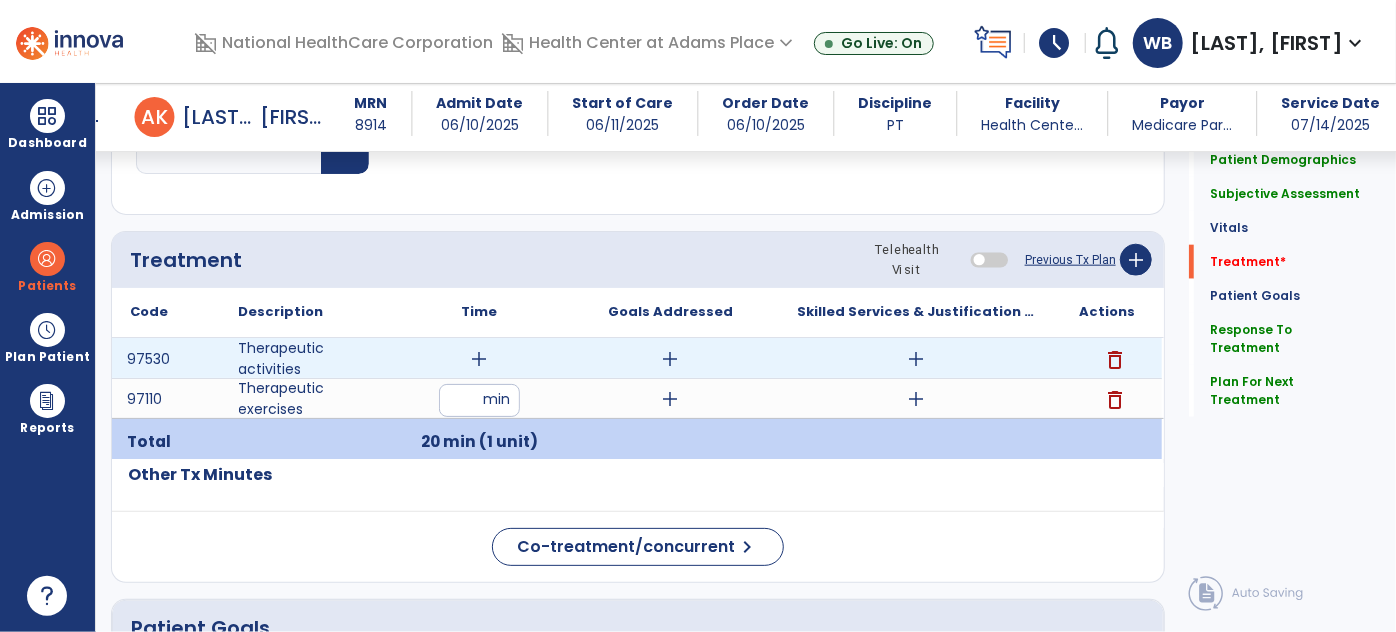 click on "add" at bounding box center (480, 359) 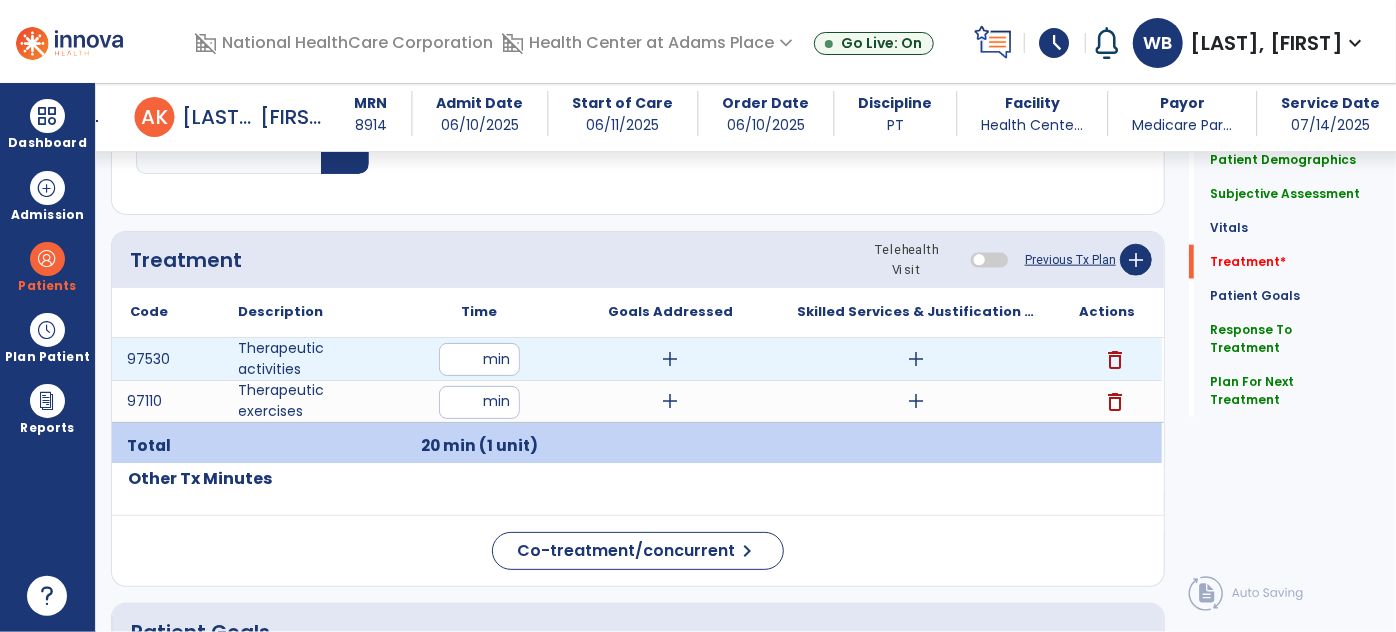 type on "**" 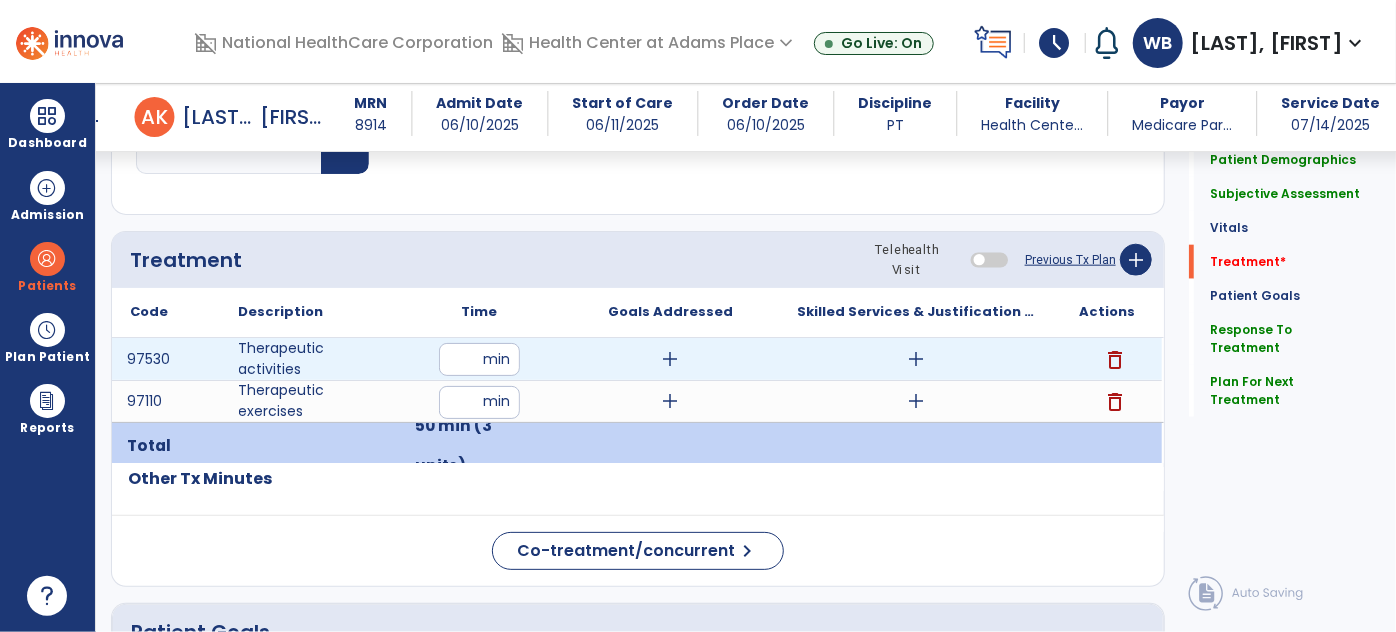 click on "add" at bounding box center [916, 359] 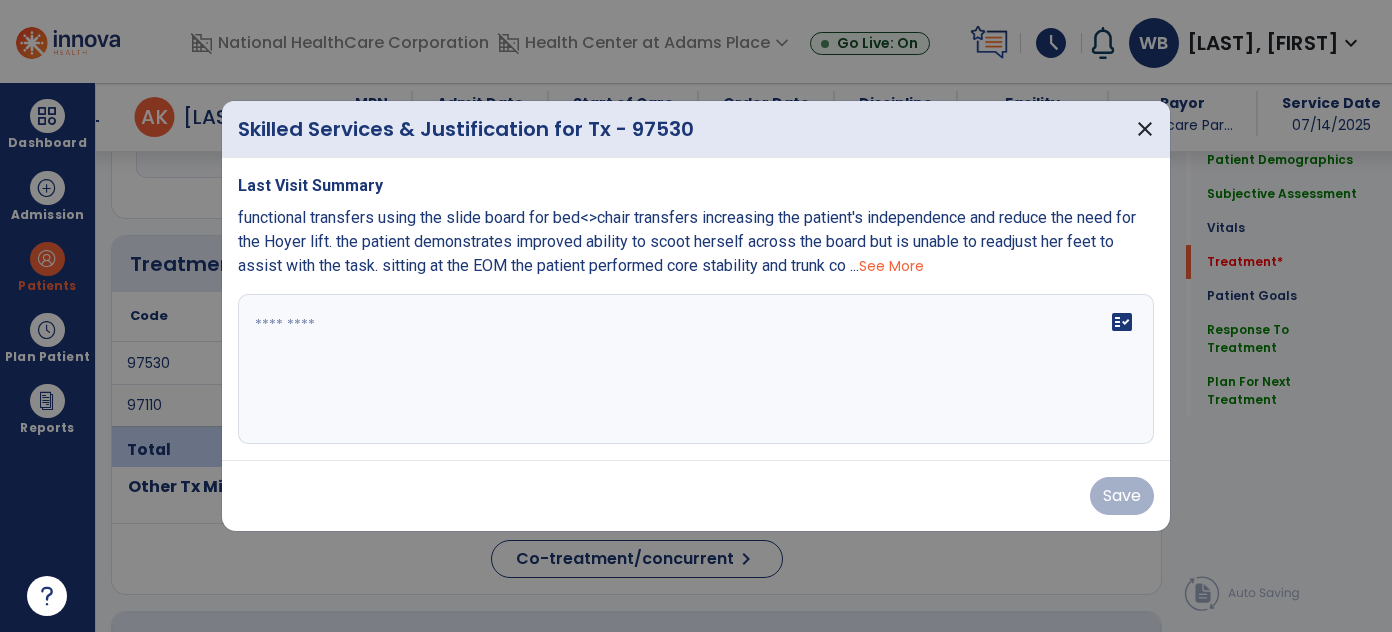 scroll, scrollTop: 1098, scrollLeft: 0, axis: vertical 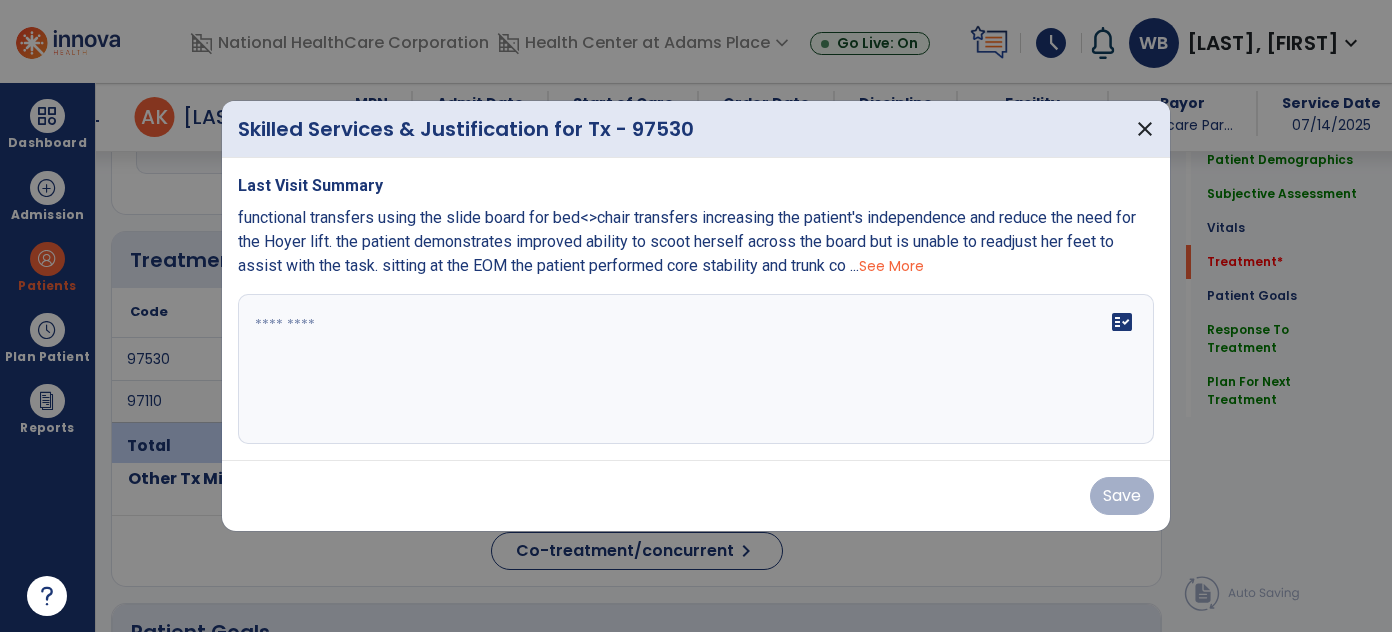 click on "See More" at bounding box center [891, 266] 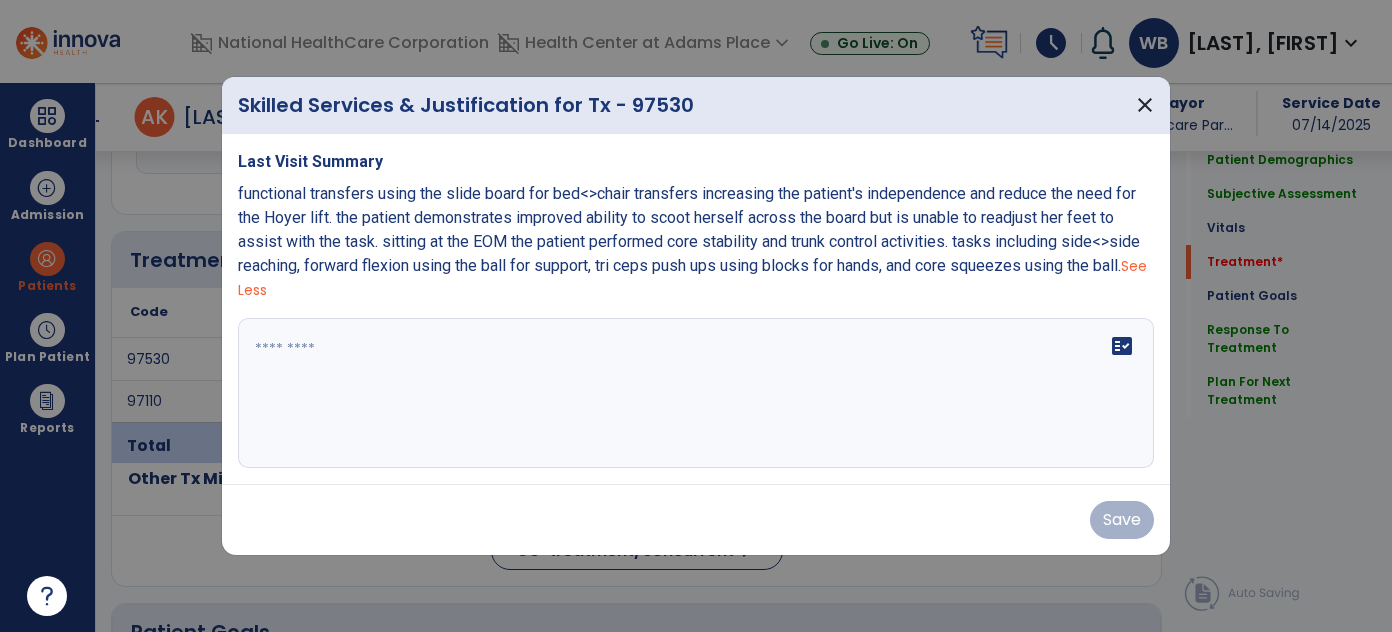click on "fact_check" at bounding box center [696, 393] 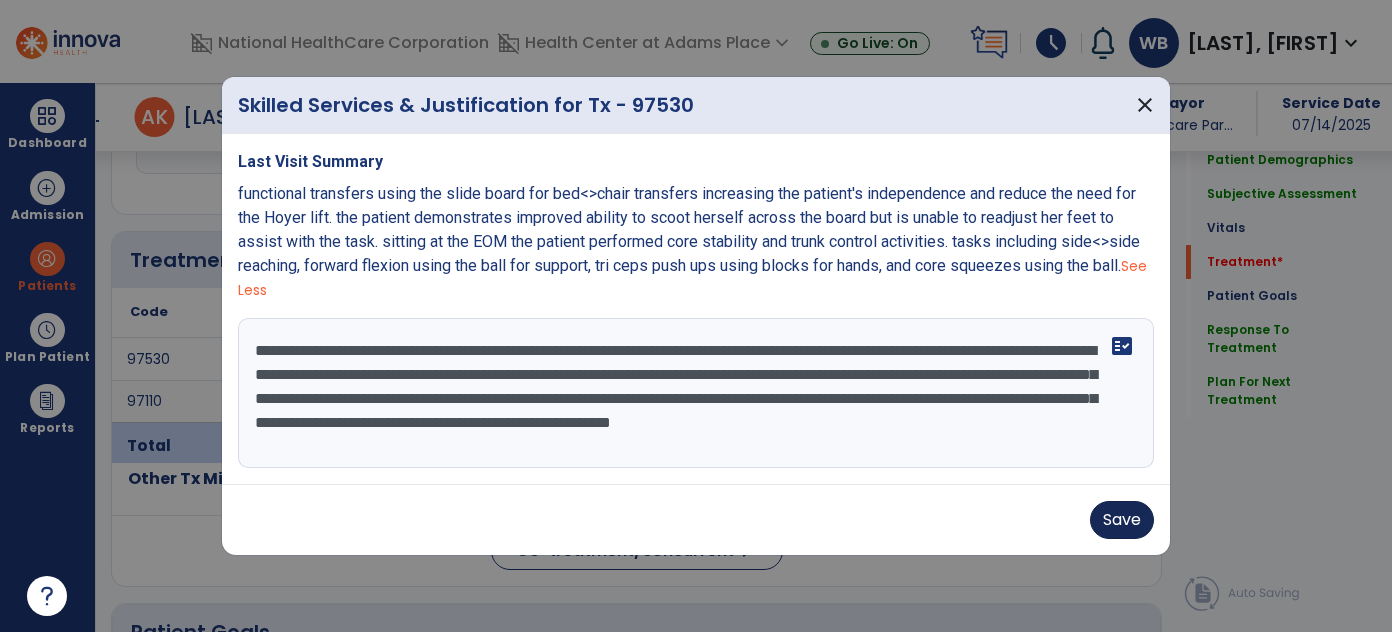 type on "**********" 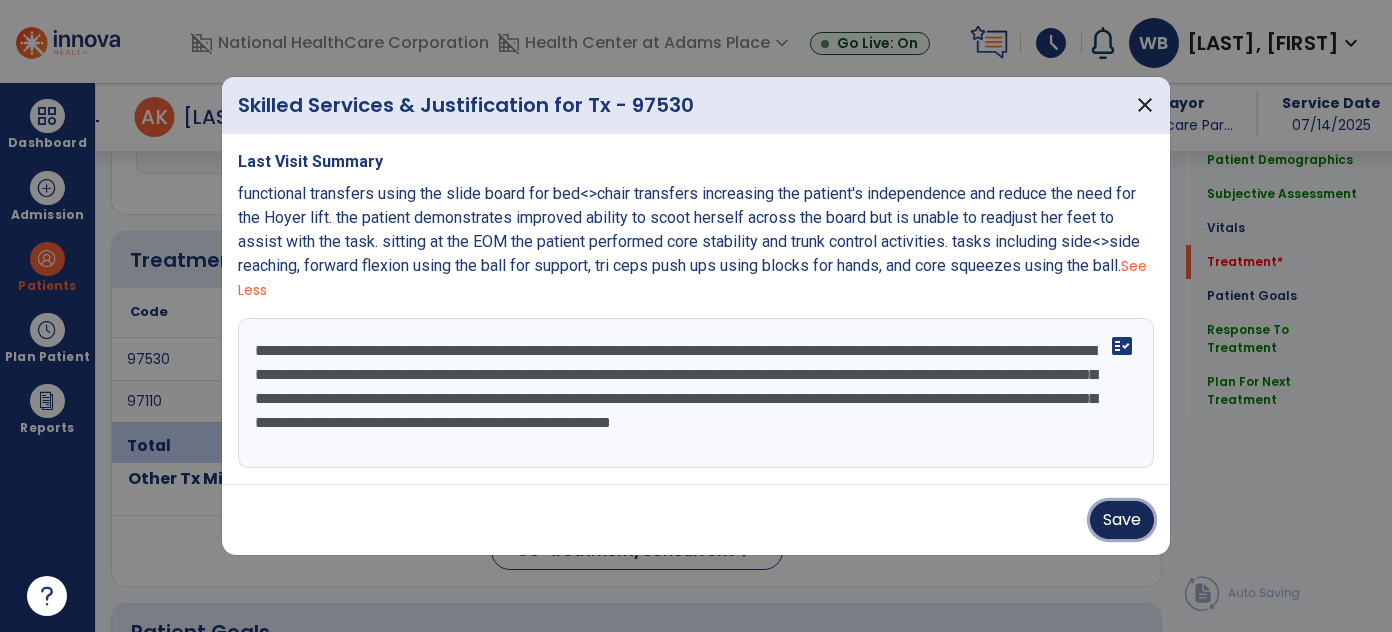 click on "Save" at bounding box center [1122, 520] 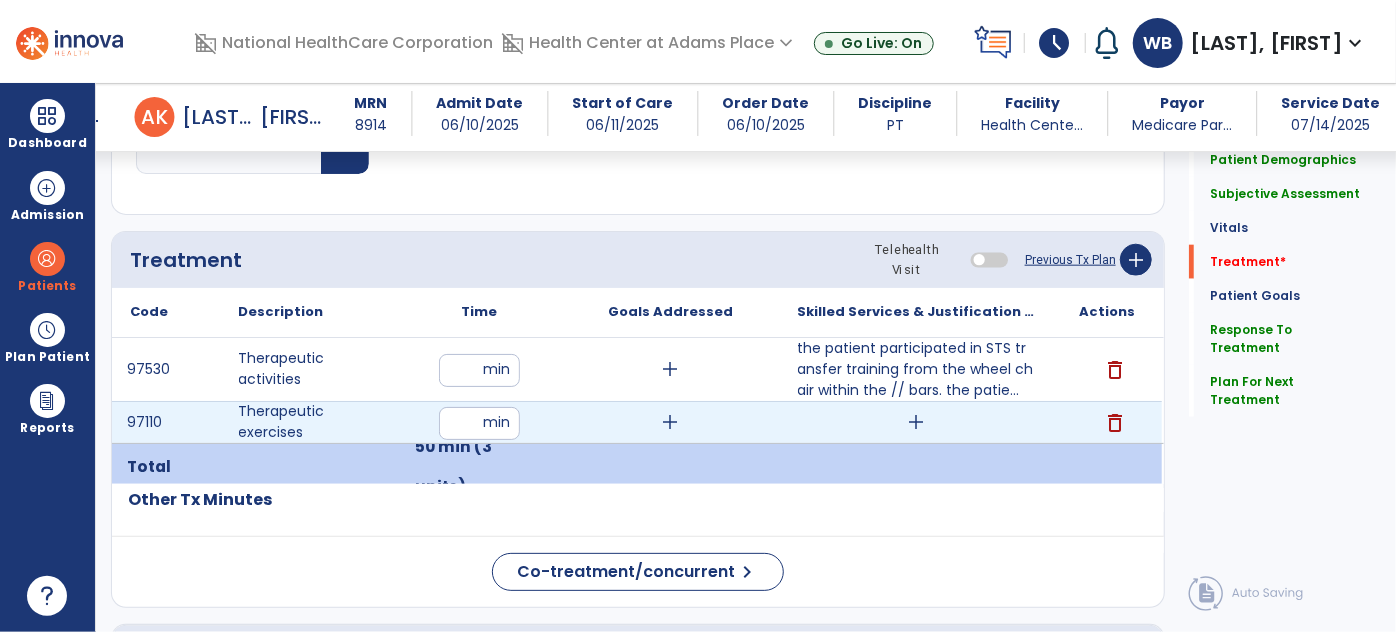 click on "add" at bounding box center (916, 422) 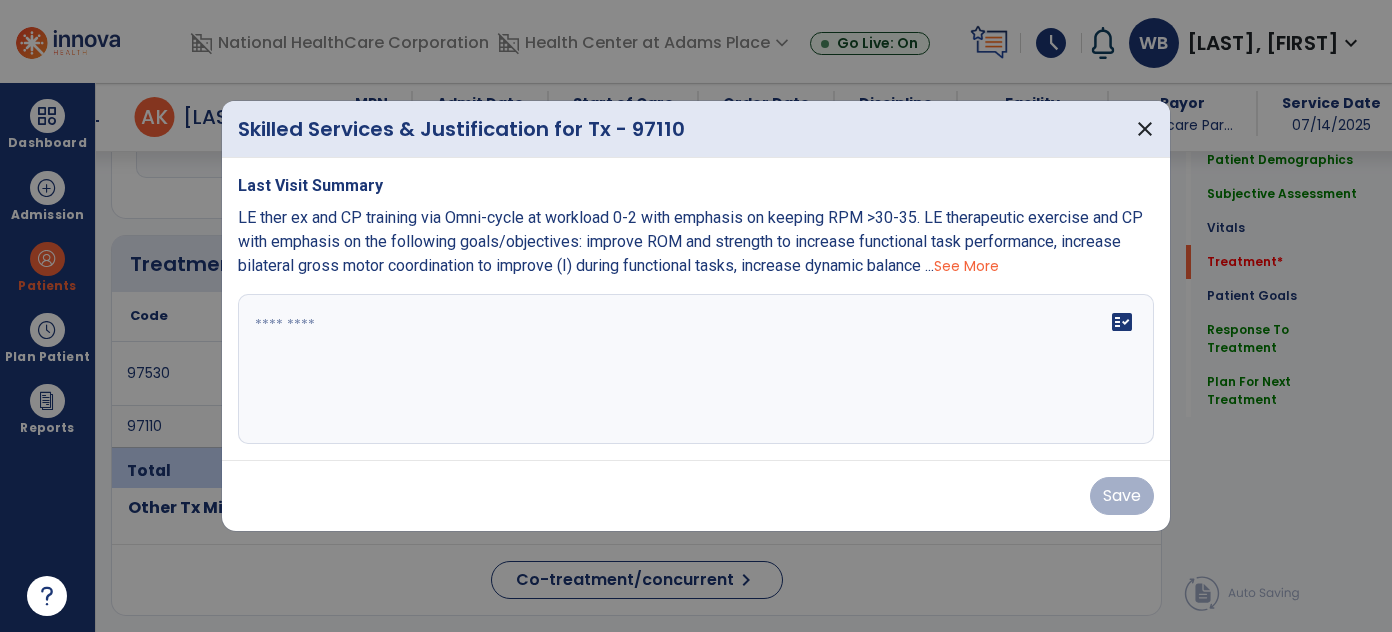 scroll, scrollTop: 1098, scrollLeft: 0, axis: vertical 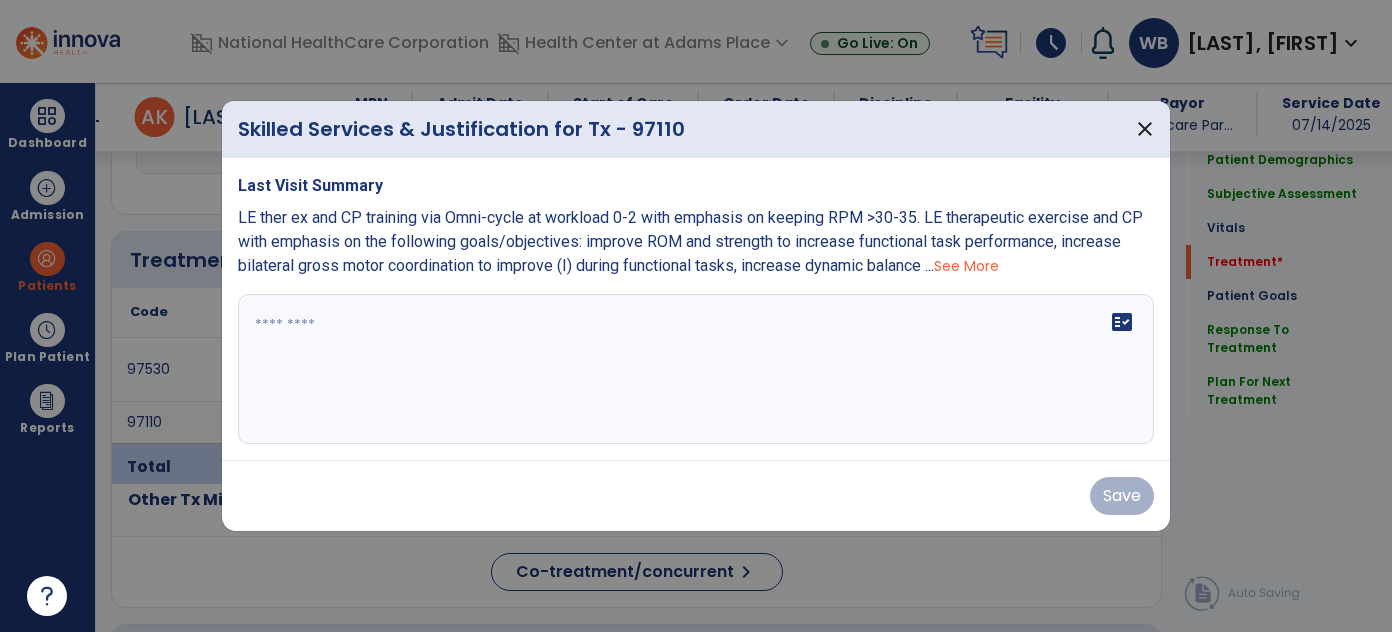 click on "See More" at bounding box center [966, 266] 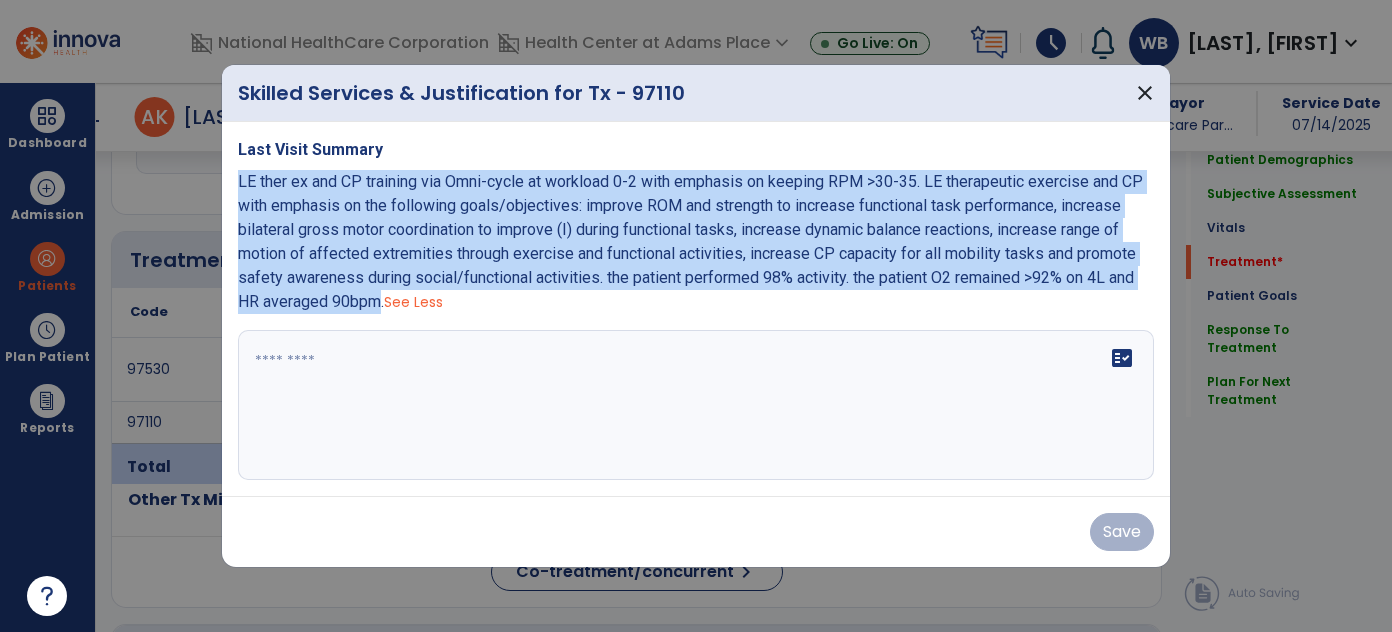 drag, startPoint x: 380, startPoint y: 306, endPoint x: 241, endPoint y: 185, distance: 184.28781 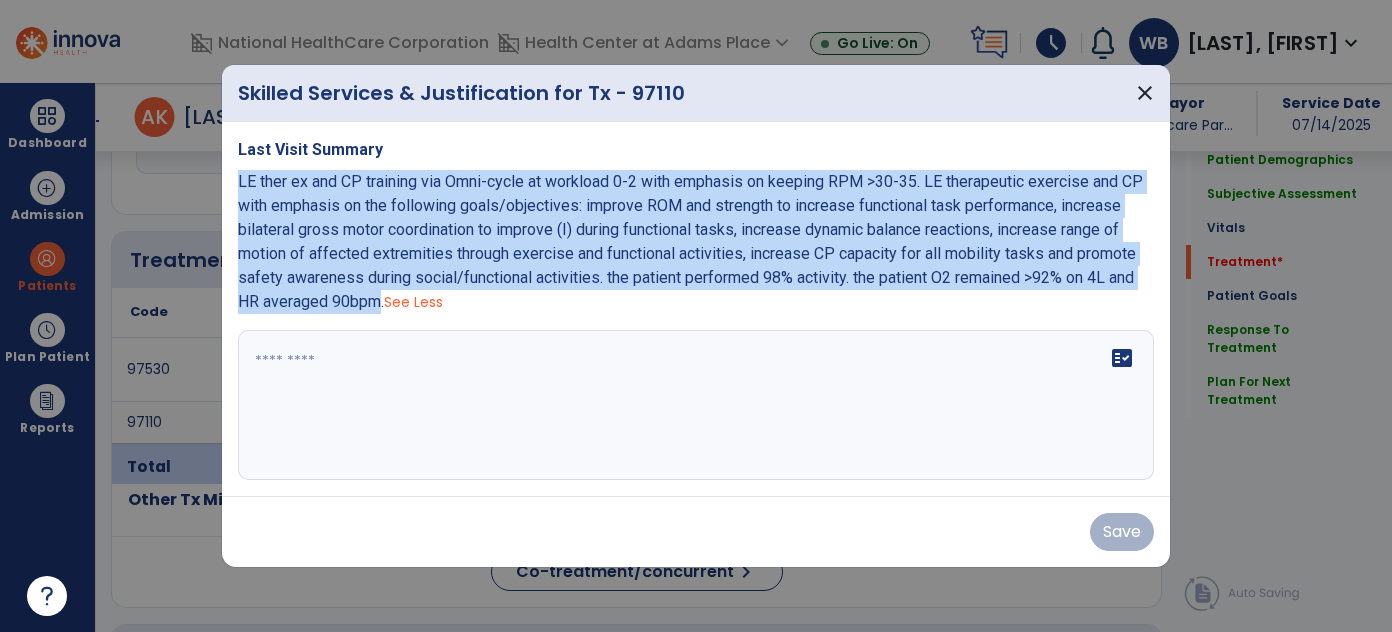 click on "LE ther ex and CP training via Omni-cycle at workload 0-2 with emphasis on keeping RPM >30-35. LE therapeutic exercise and CP with emphasis on the following goals/objectives: improve ROM and strength to increase functional task performance, increase bilateral gross motor coordination to improve (I) during functional tasks, increase dynamic balance reactions, increase range of motion of affected extremities through exercise and functional activities, increase CP capacity for all mobility tasks and promote safety awareness during social/functional activities. the patient performed 98% activity. the patient O2 remained >92% on 4L and HR averaged 90bpm." at bounding box center (690, 241) 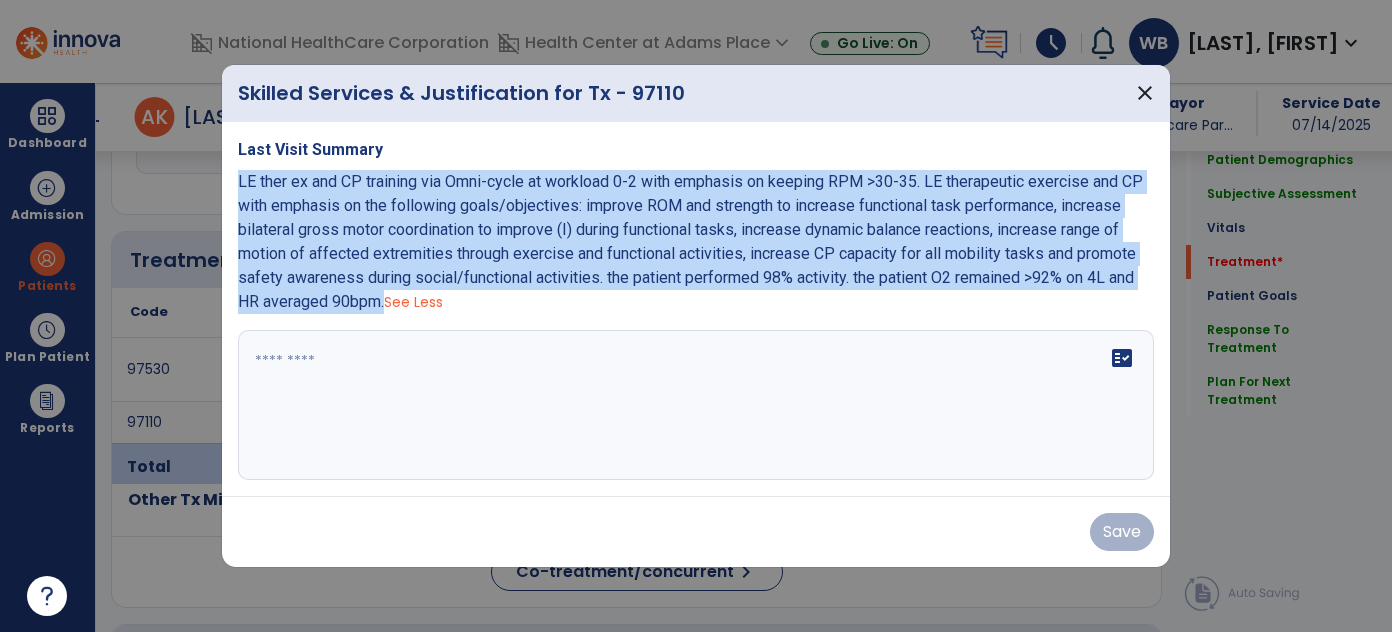 drag, startPoint x: 241, startPoint y: 185, endPoint x: 385, endPoint y: 304, distance: 186.80739 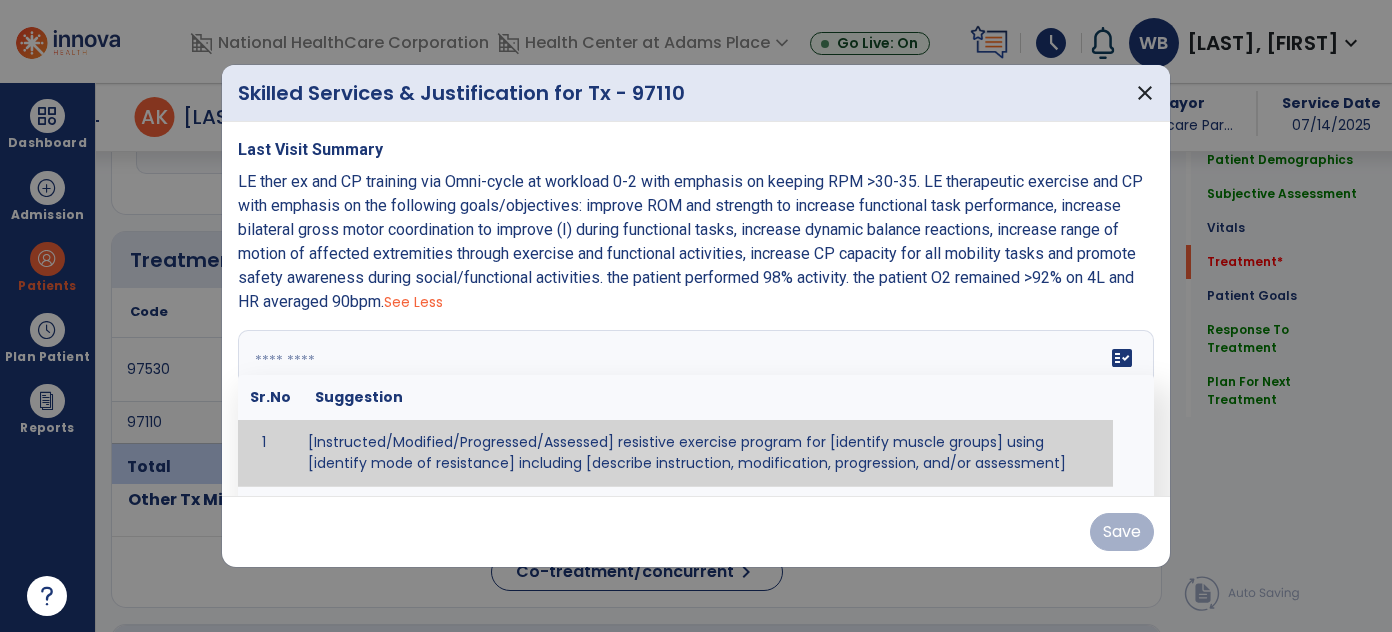 click on "fact_check  Sr.No Suggestion 1 [Instructed/Modified/Progressed/Assessed] resistive exercise program for [identify muscle groups] using [identify mode of resistance] including [describe instruction, modification, progression, and/or assessment] 2 [Instructed/Modified/Progressed/Assessed] aerobic exercise program using [identify equipment/mode] including [describe instruction, modification,progression, and/or assessment] 3 [Instructed/Modified/Progressed/Assessed] [PROM/A/AROM/AROM] program for [identify joint movements] using [contract-relax, over-pressure, inhibitory techniques, other] 4 [Assessed/Tested] aerobic capacity with administration of [aerobic capacity test]" at bounding box center (696, 405) 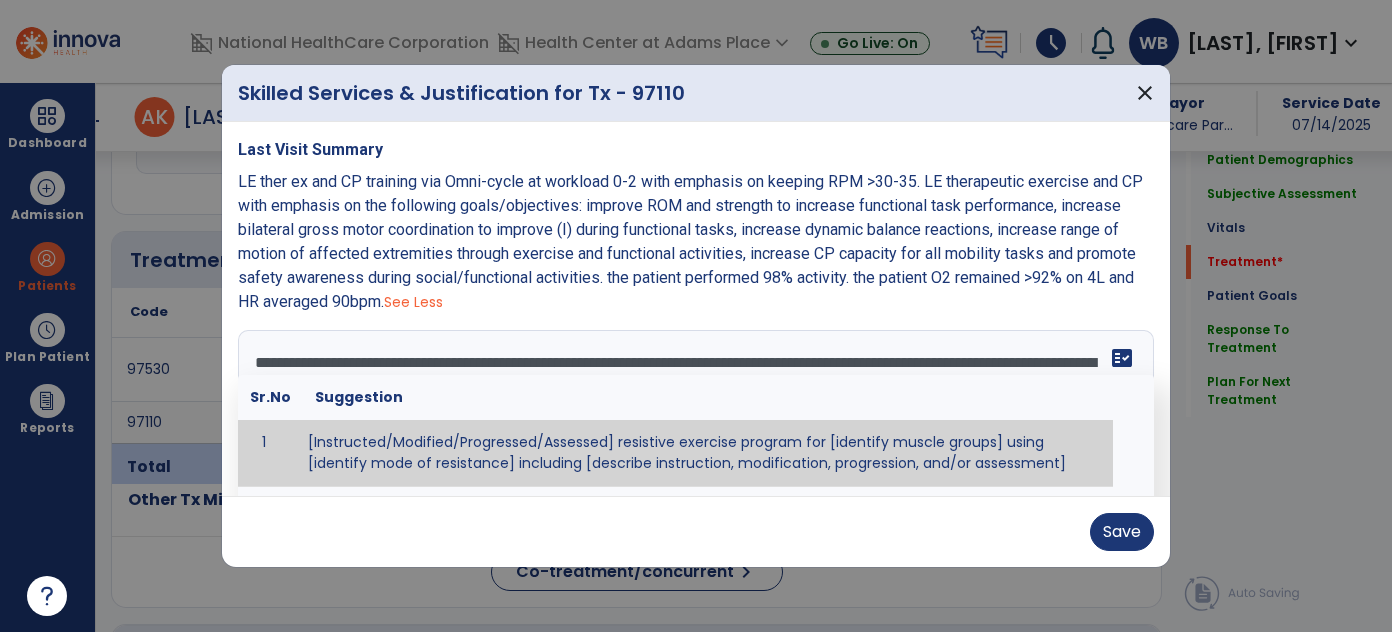 scroll, scrollTop: 39, scrollLeft: 0, axis: vertical 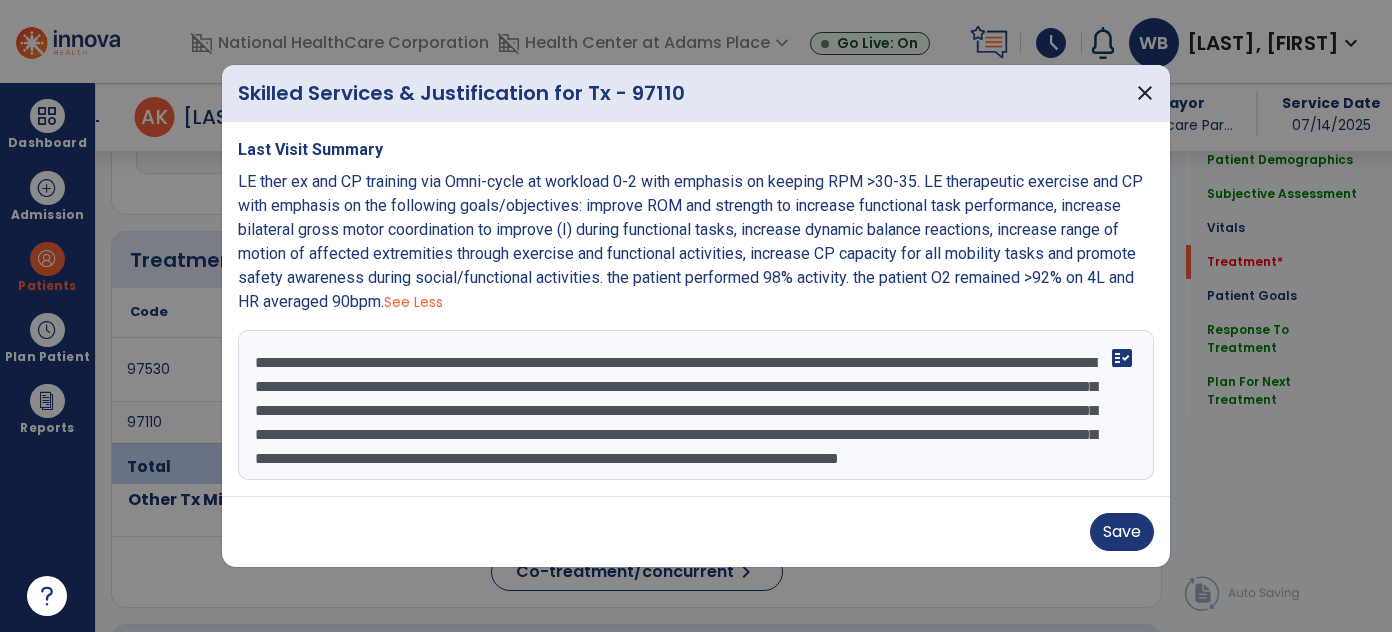 click on "**********" at bounding box center [696, 405] 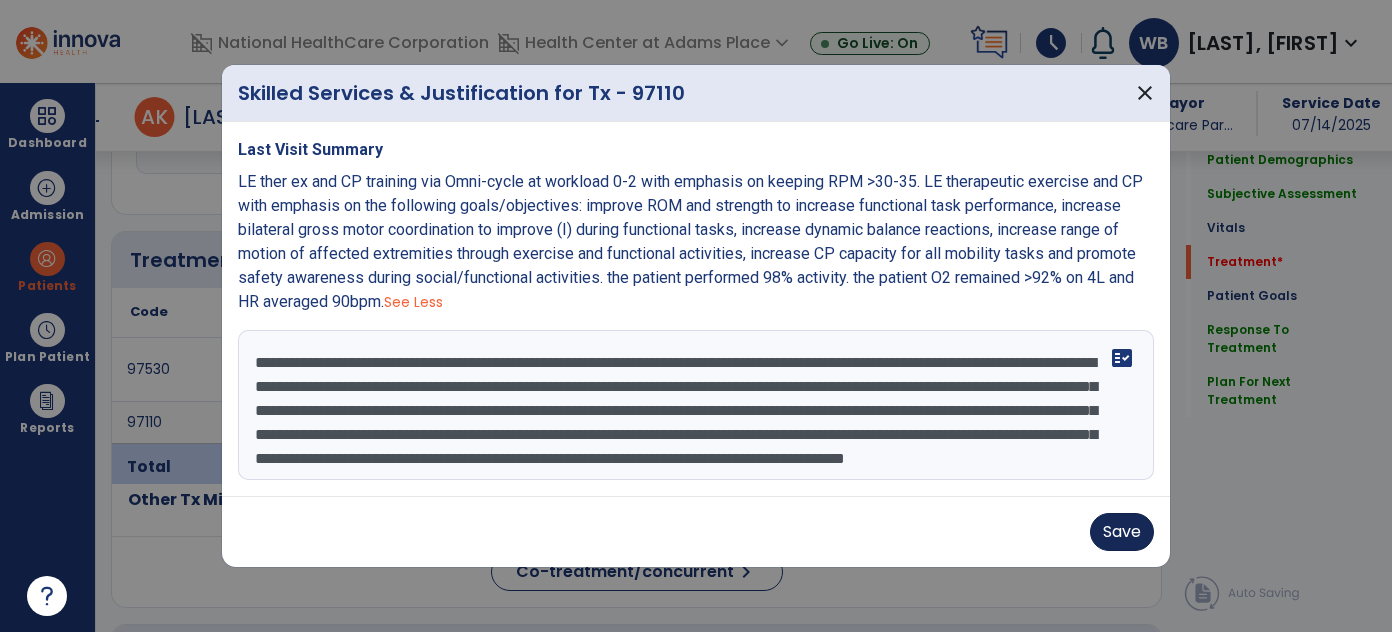 type on "**********" 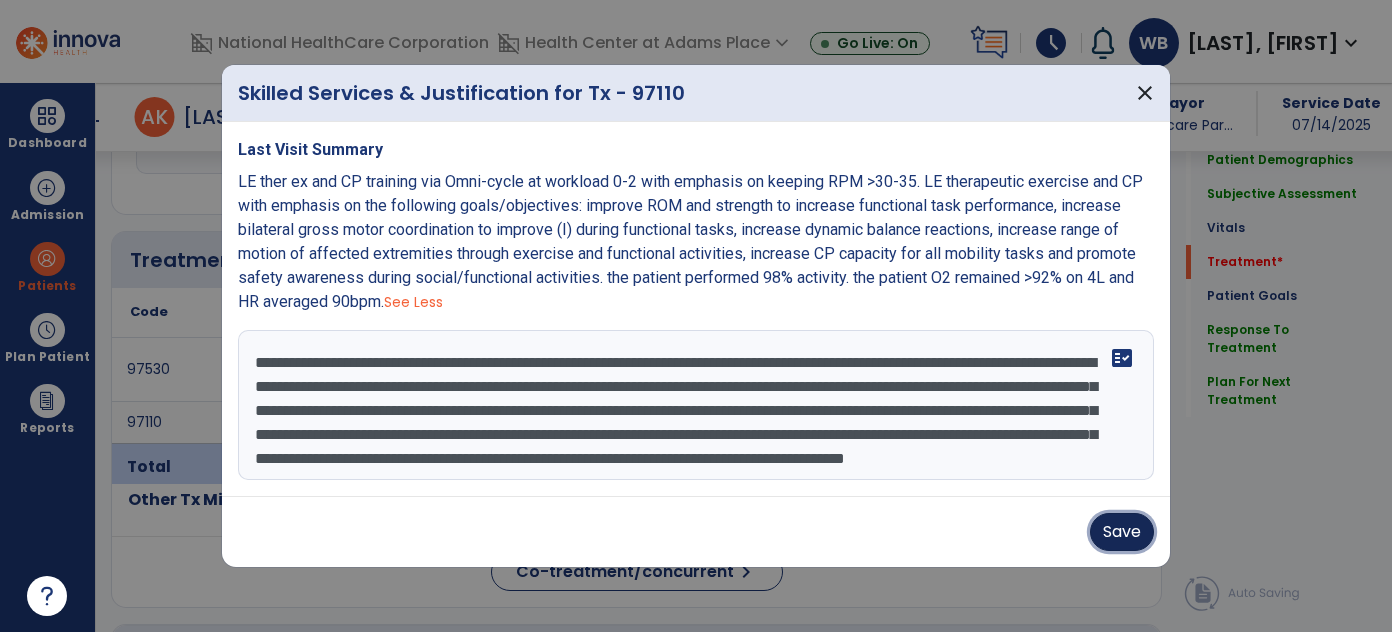 click on "Save" at bounding box center (1122, 532) 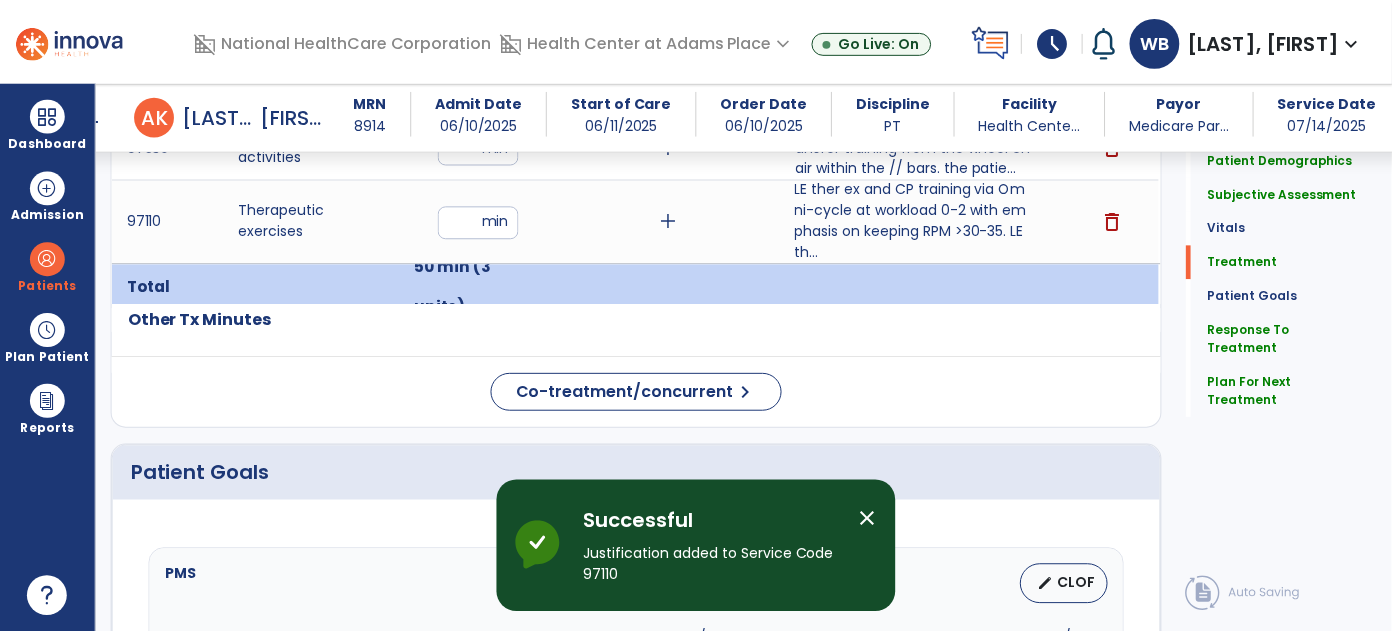 scroll, scrollTop: 1384, scrollLeft: 0, axis: vertical 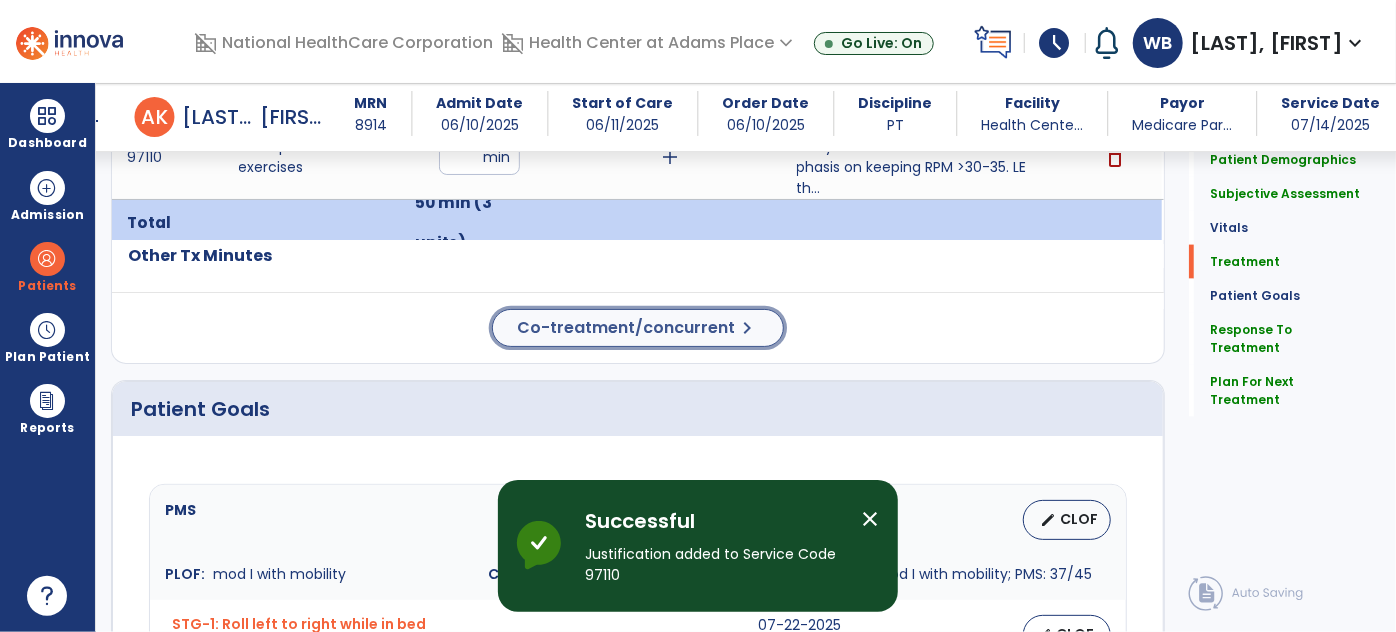 click on "chevron_right" 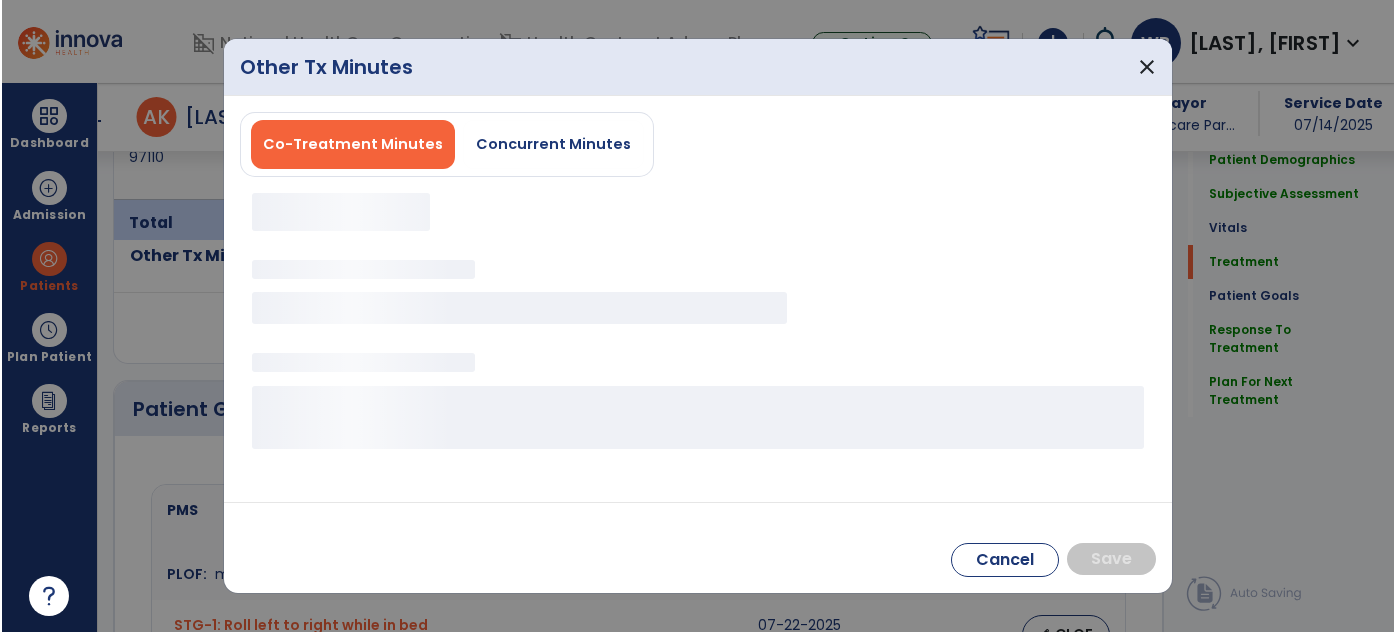 scroll, scrollTop: 1384, scrollLeft: 0, axis: vertical 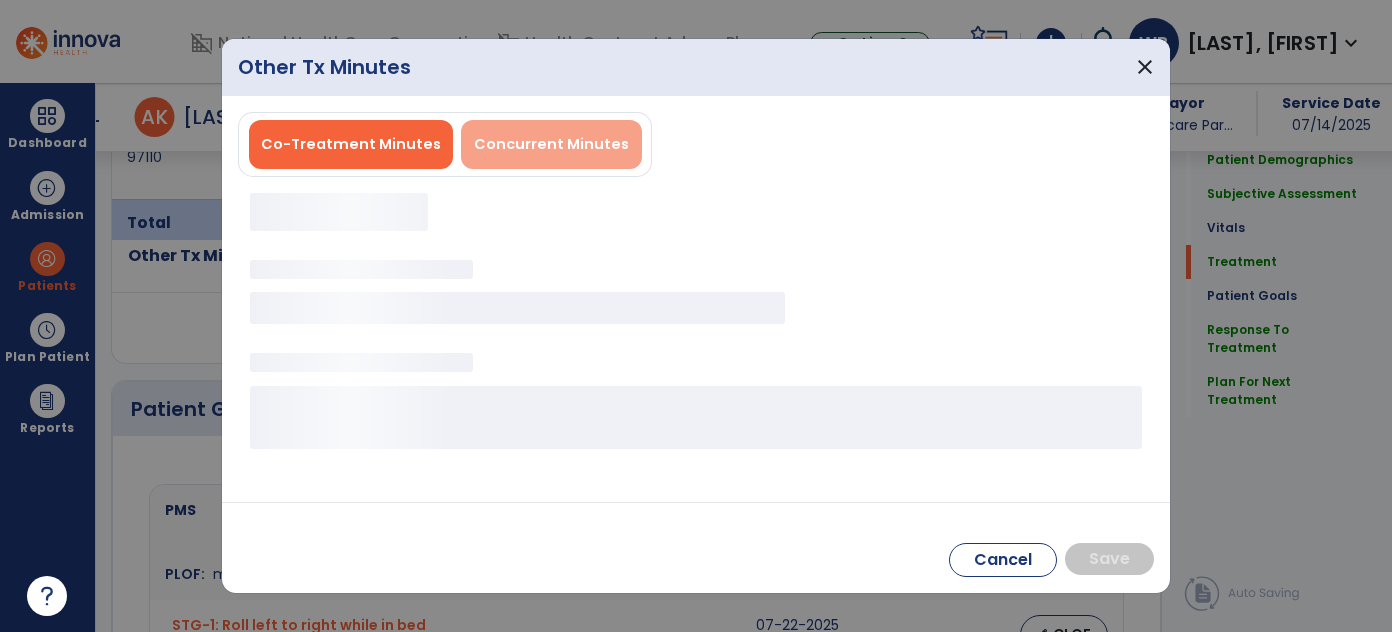 click on "Concurrent Minutes" at bounding box center [551, 144] 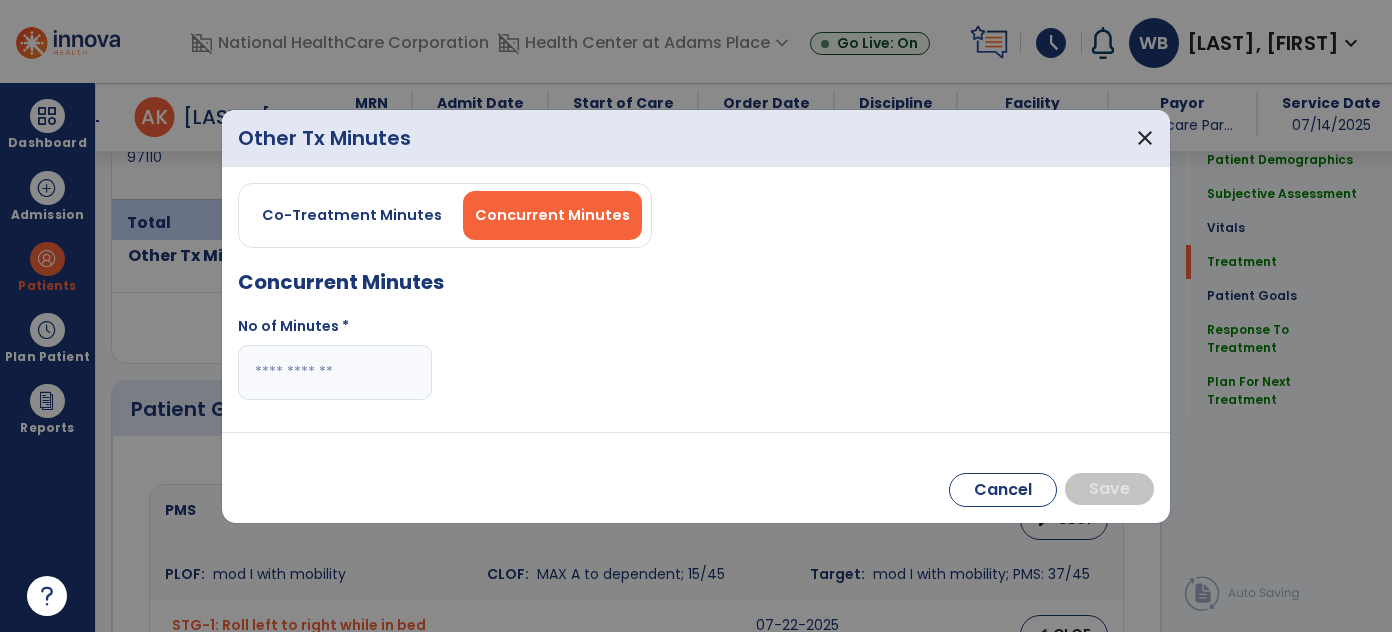 click at bounding box center (335, 372) 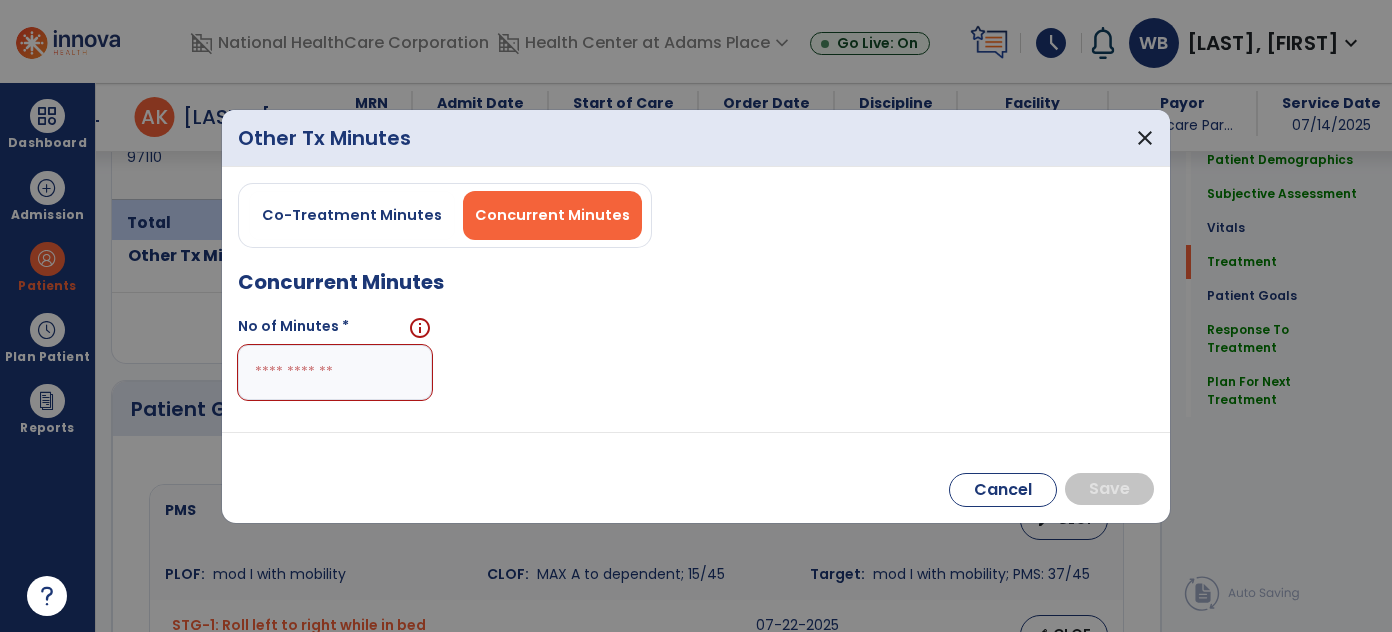 click at bounding box center [335, 372] 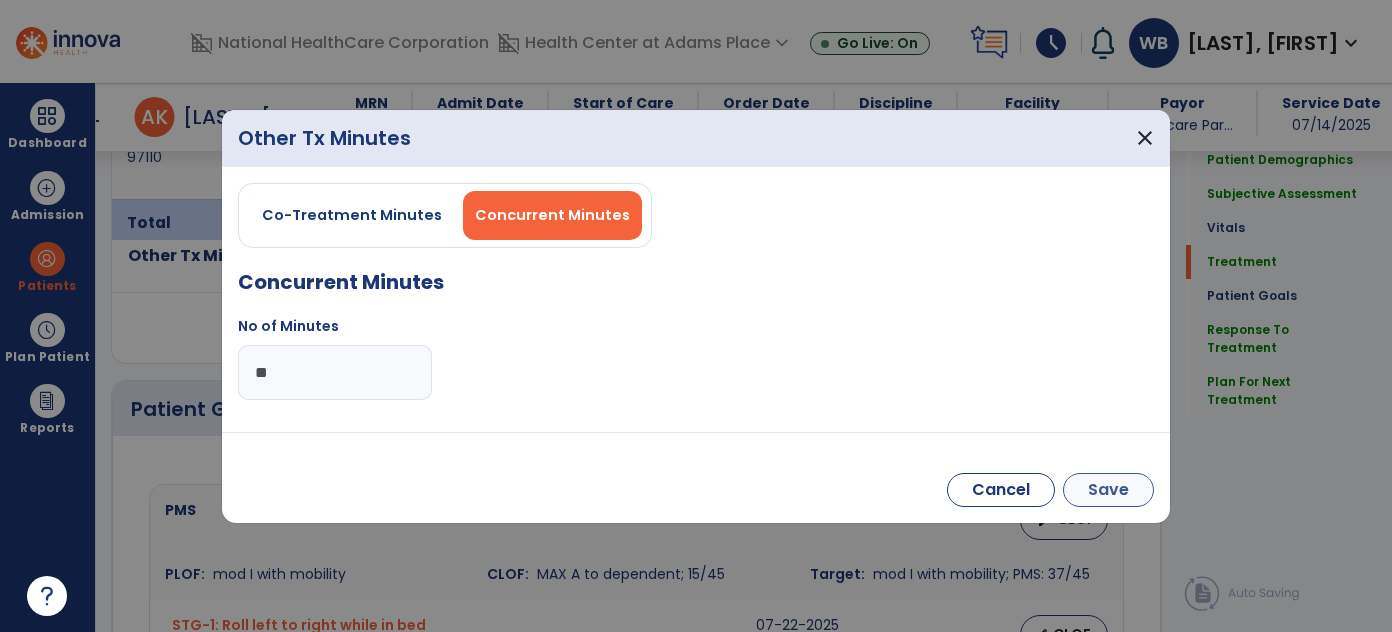 type on "**" 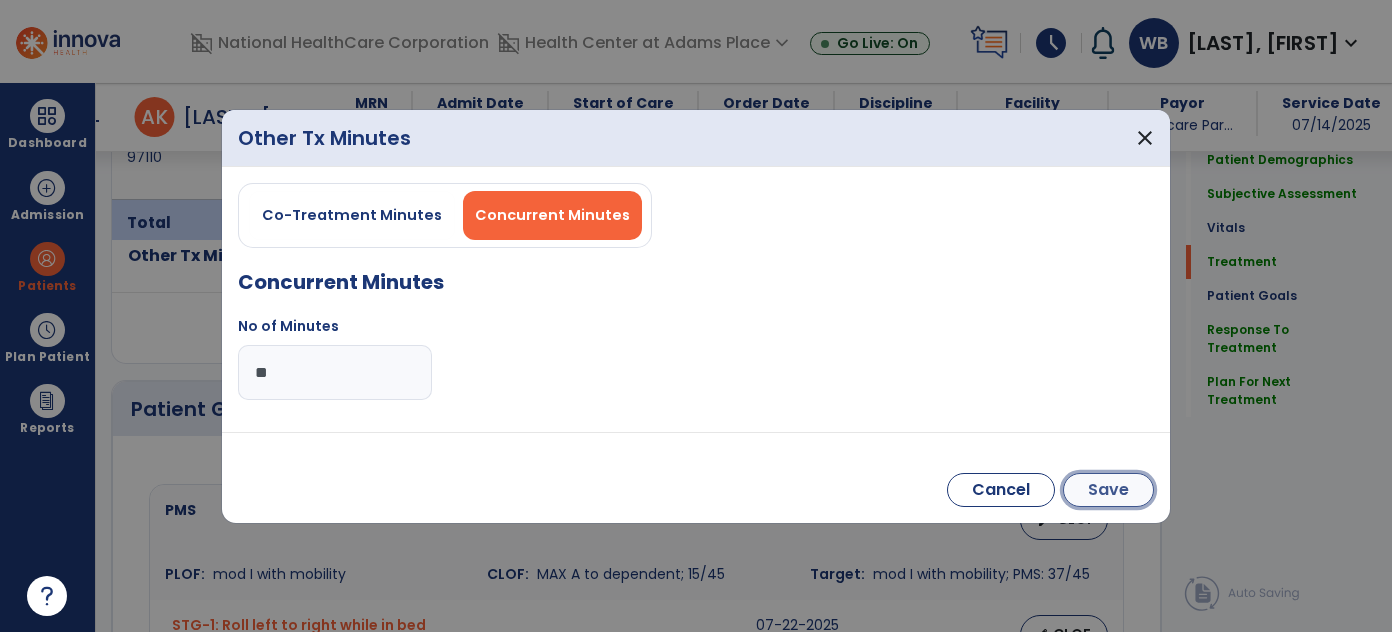 click on "Save" at bounding box center (1108, 490) 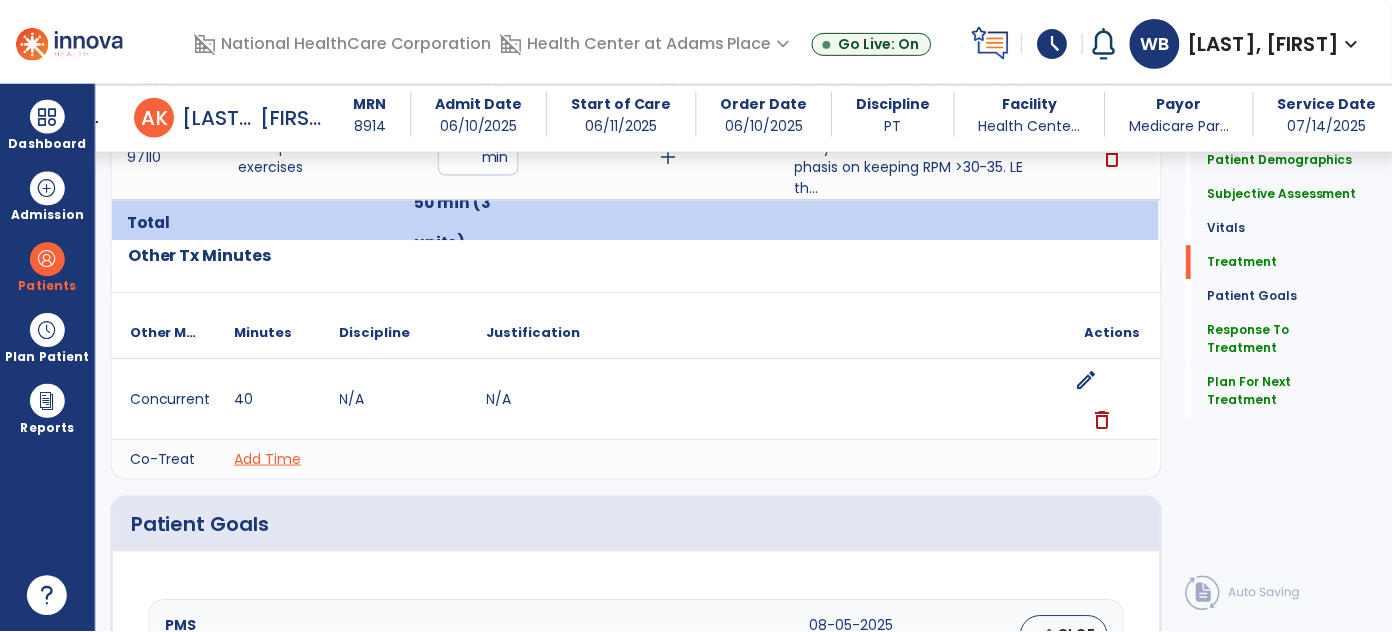 scroll, scrollTop: 2847, scrollLeft: 0, axis: vertical 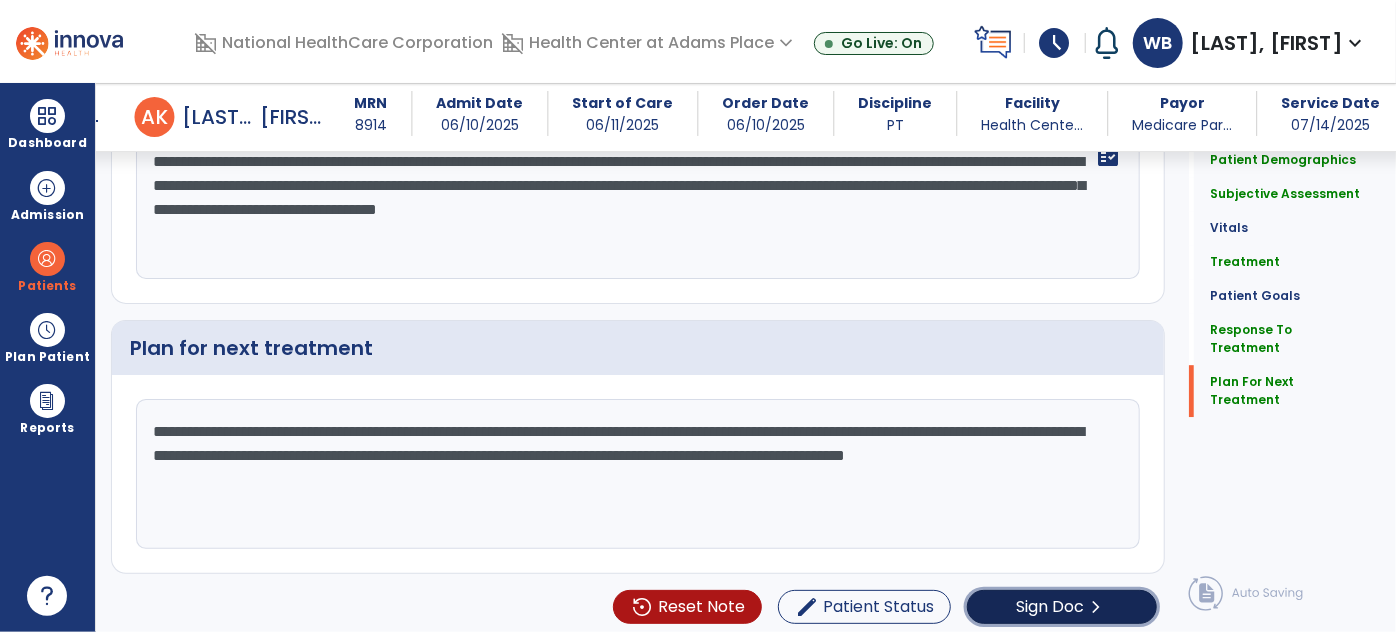 click on "Sign Doc" 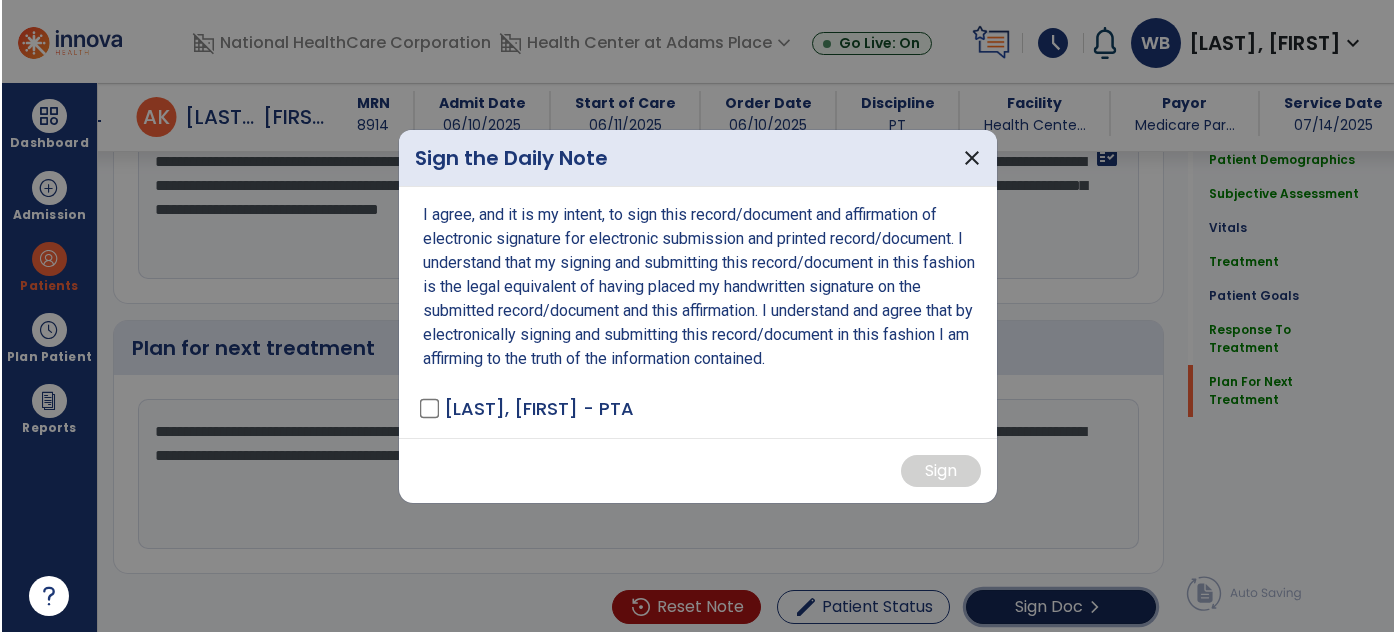 scroll, scrollTop: 2847, scrollLeft: 0, axis: vertical 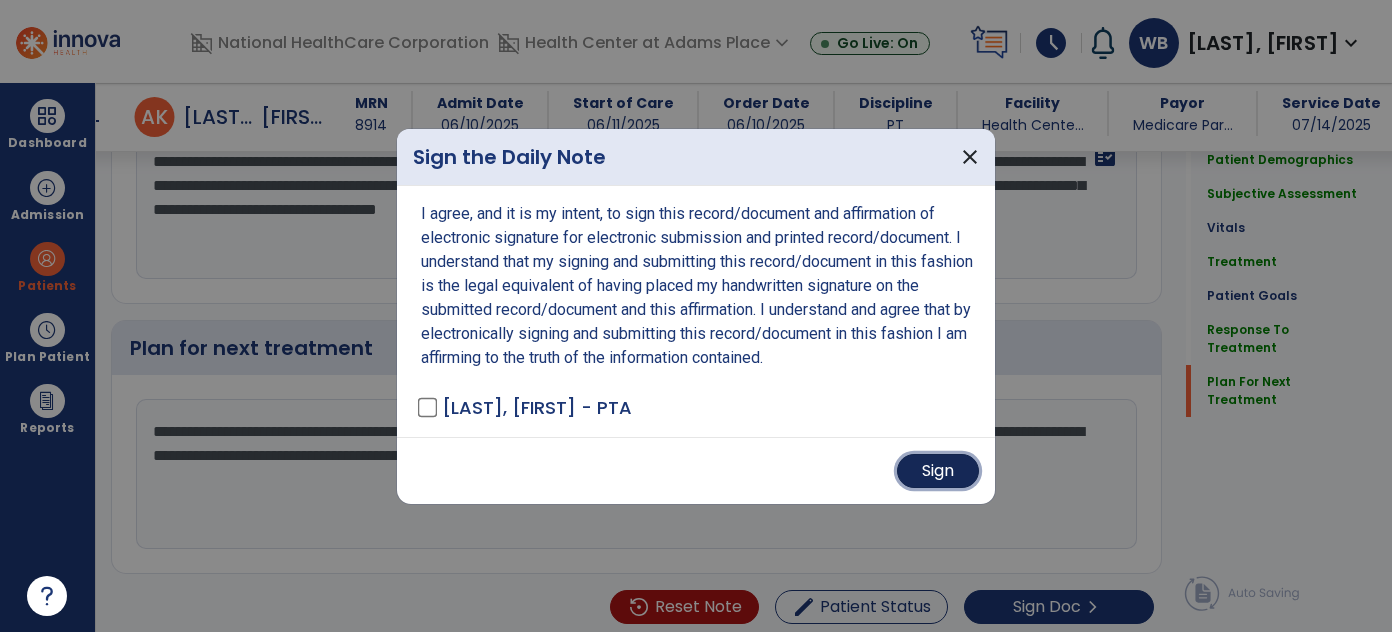 click on "Sign" at bounding box center (938, 471) 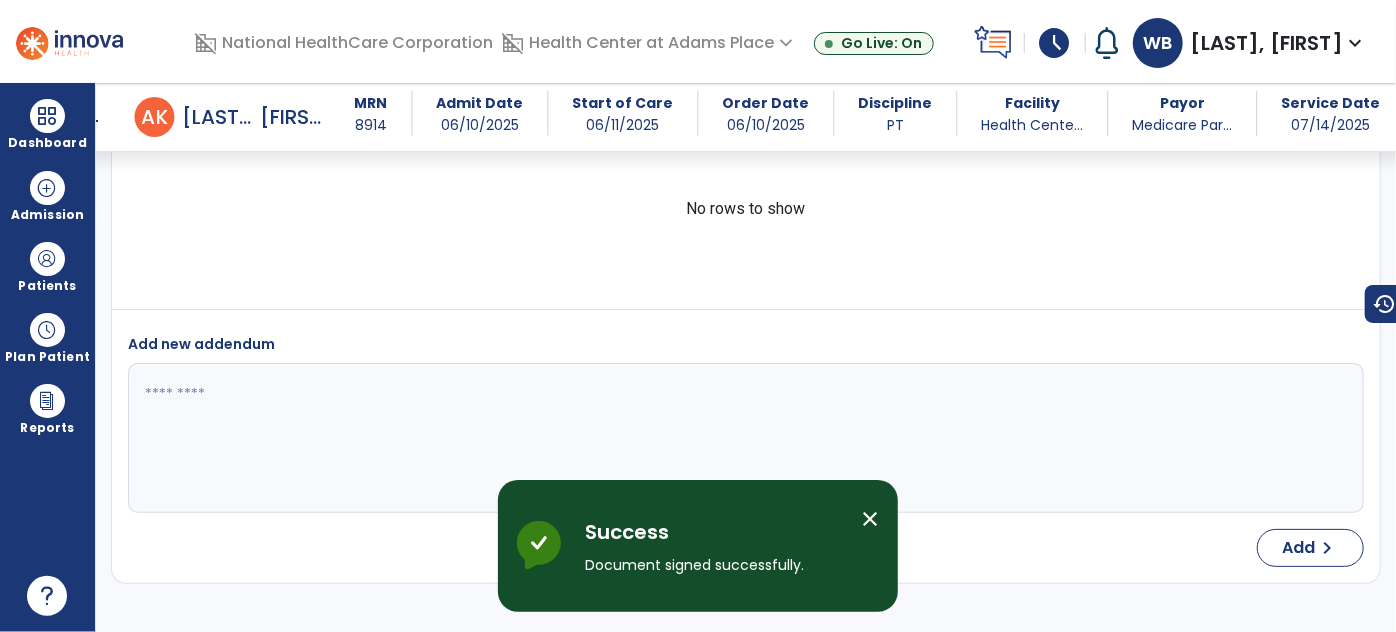 scroll, scrollTop: 0, scrollLeft: 0, axis: both 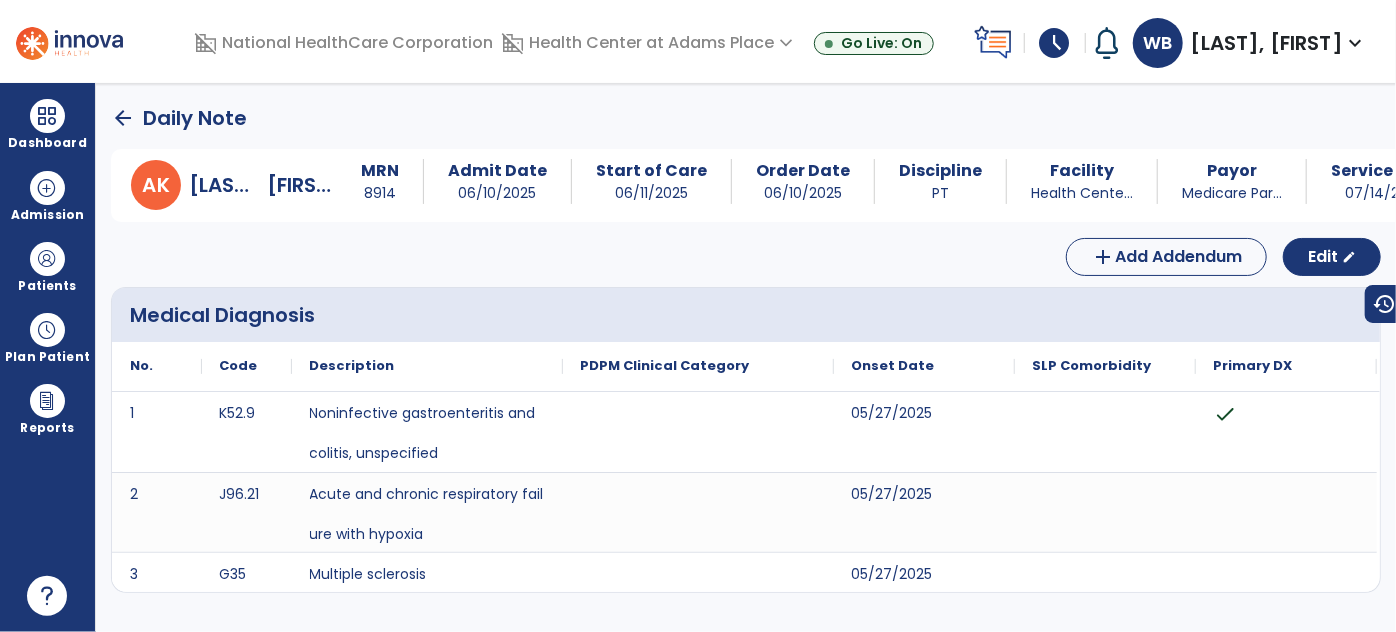 click on "arrow_back" 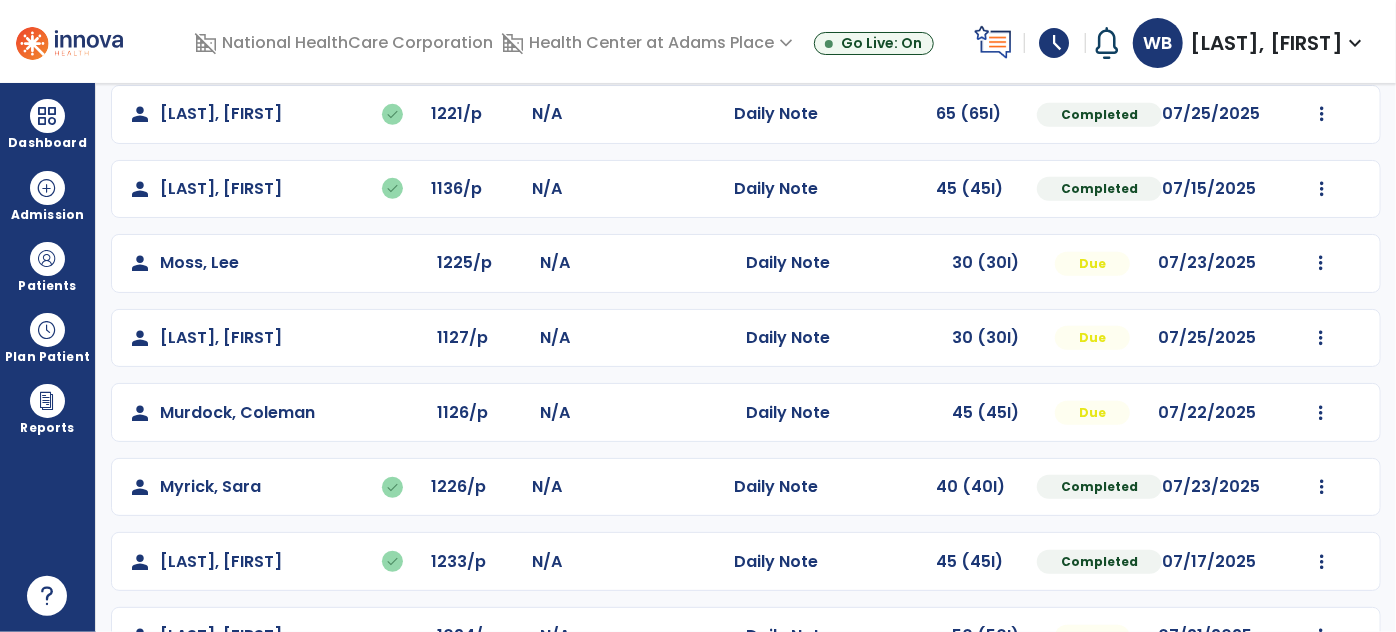 scroll, scrollTop: 528, scrollLeft: 0, axis: vertical 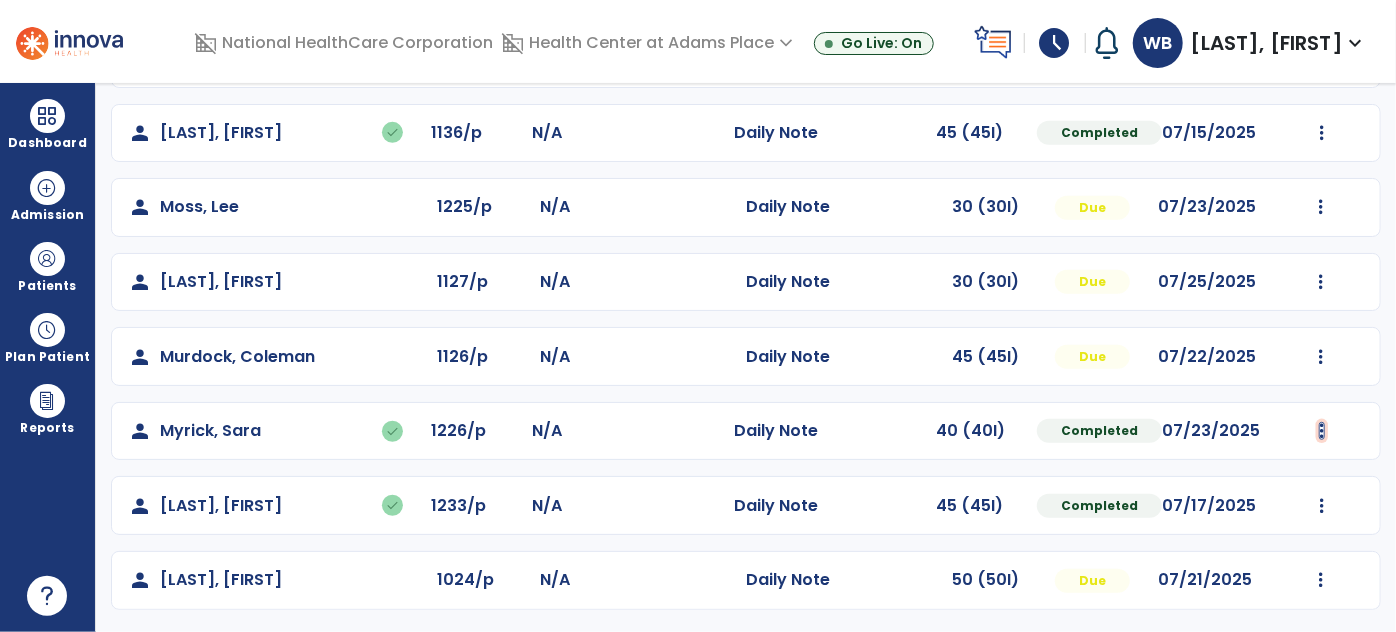 click at bounding box center [1322, -240] 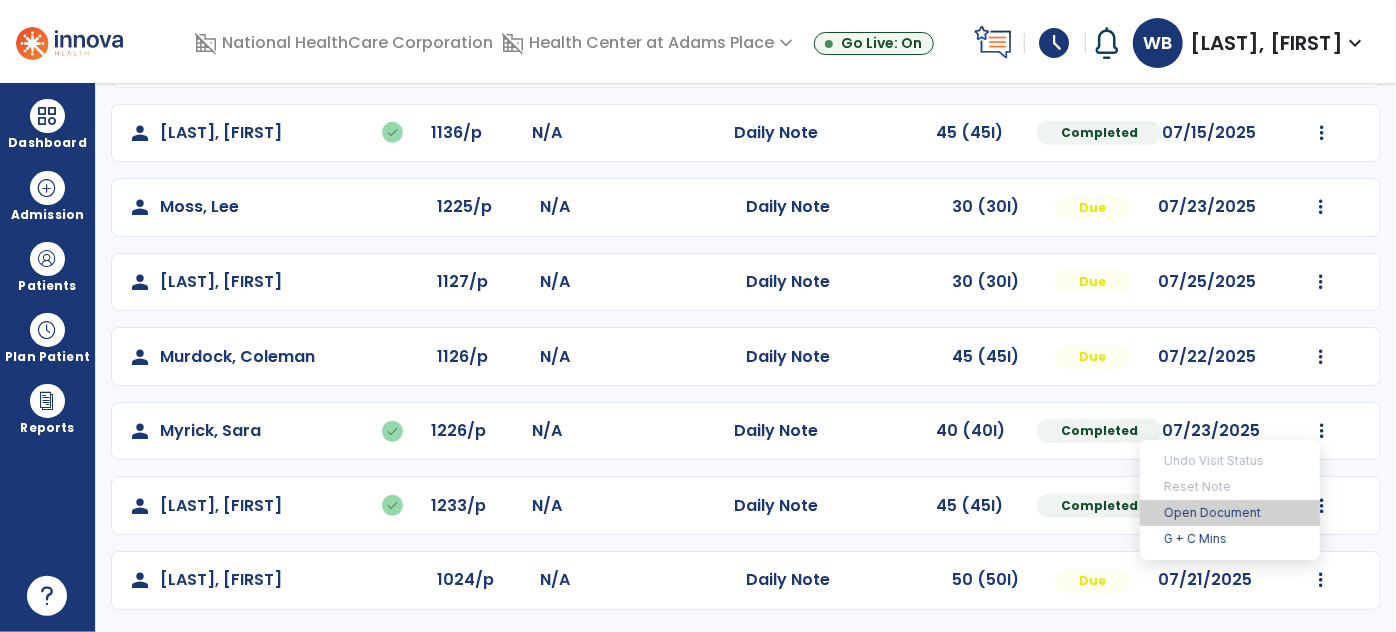 click on "Open Document" at bounding box center [1230, 513] 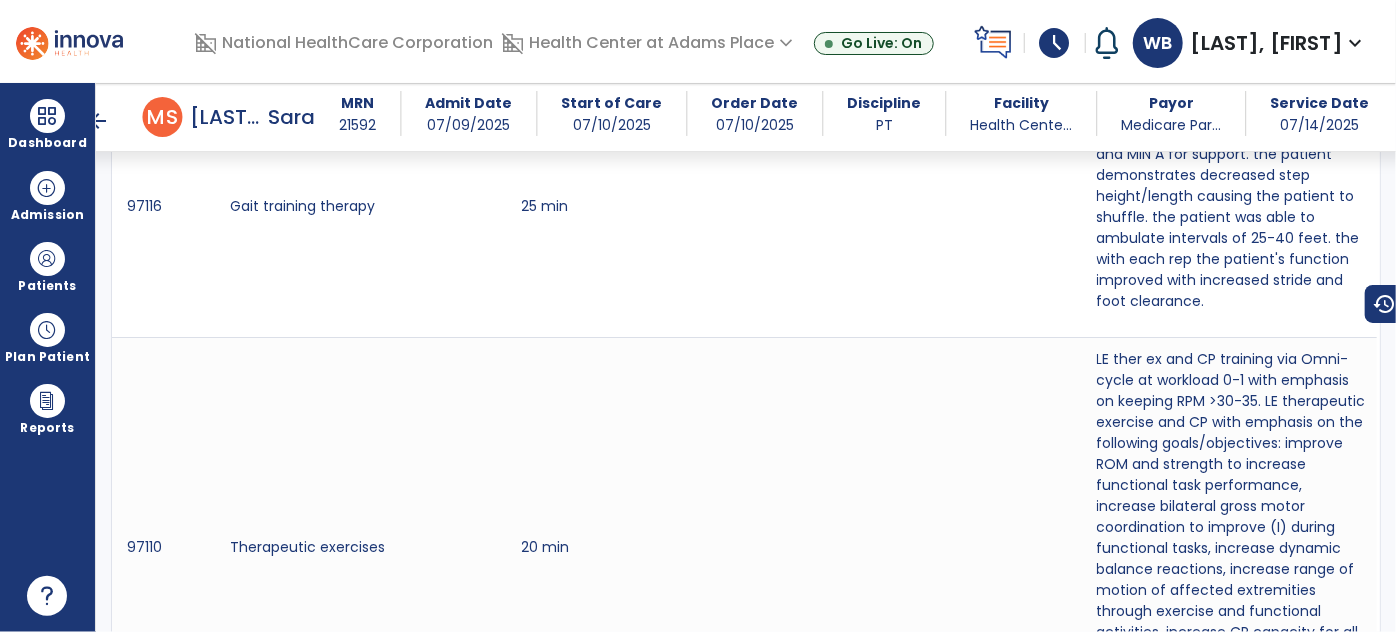 scroll, scrollTop: 0, scrollLeft: 0, axis: both 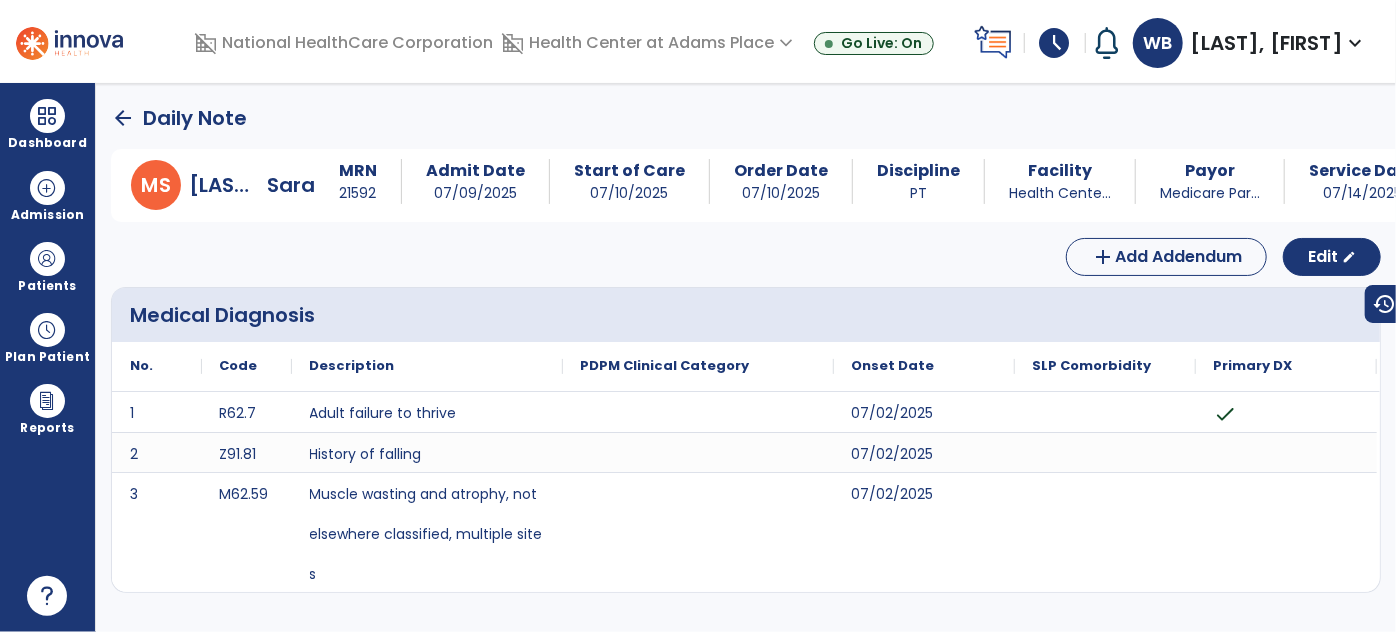 click on "arrow_back" 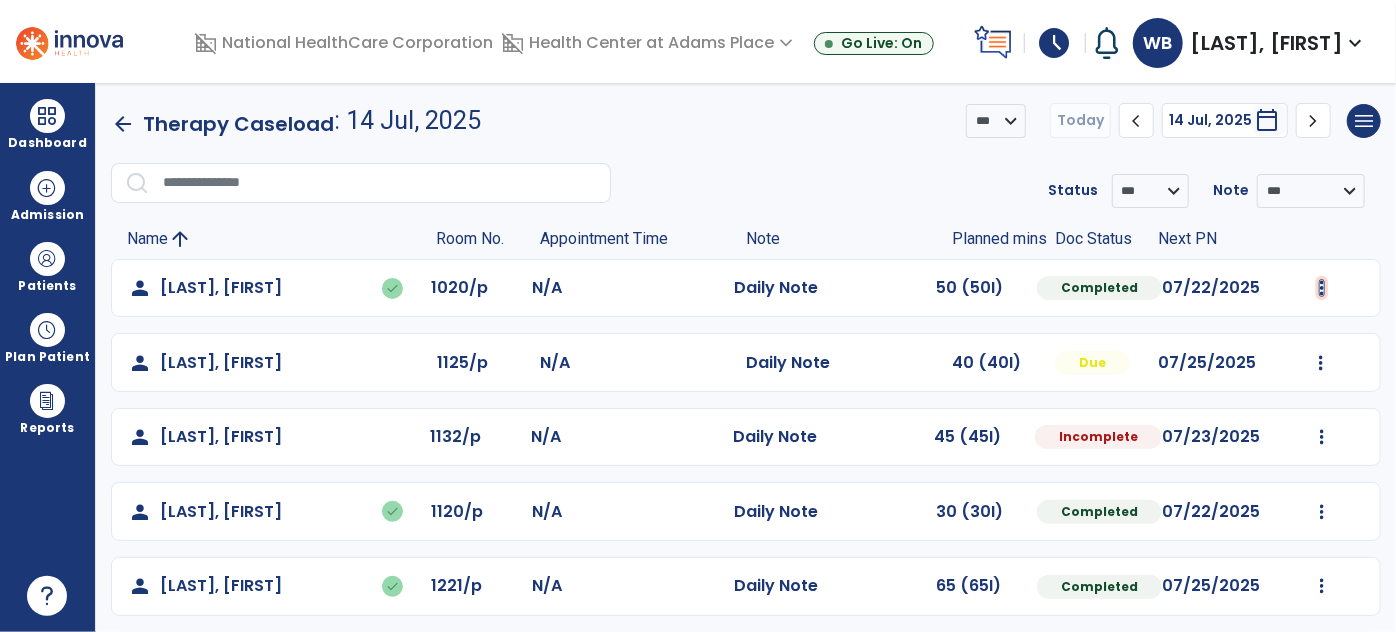 click at bounding box center (1322, 288) 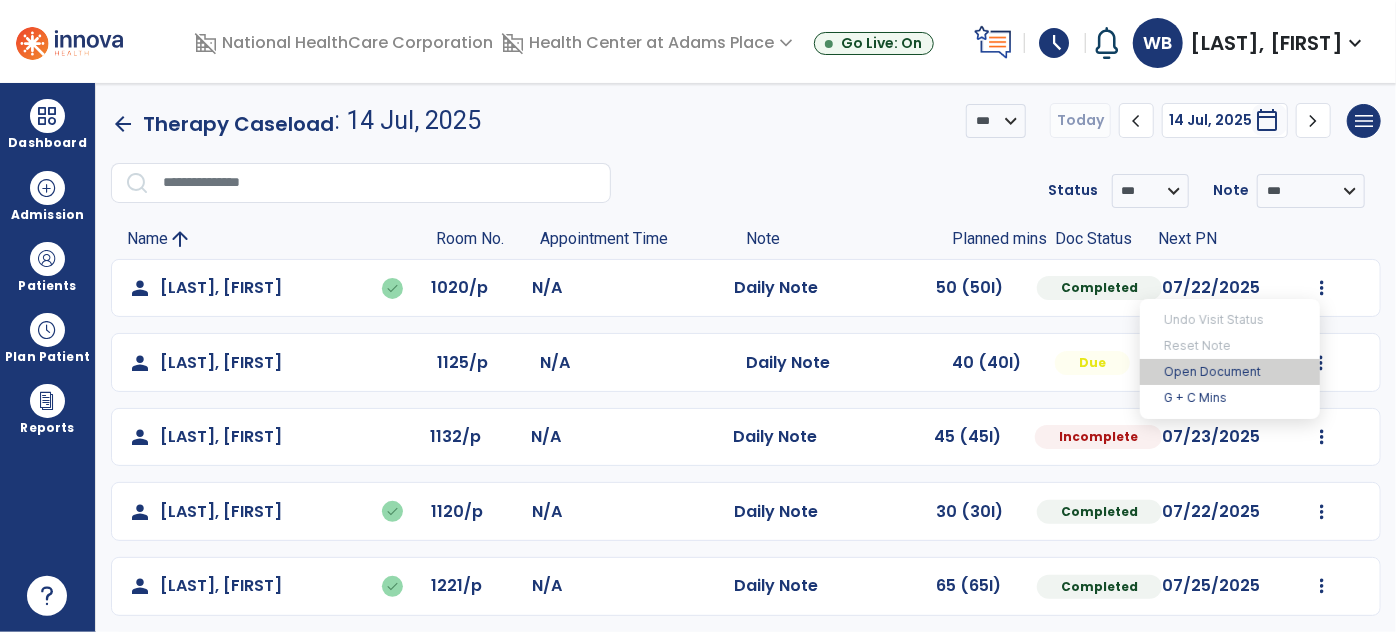 click on "Open Document" at bounding box center (1230, 372) 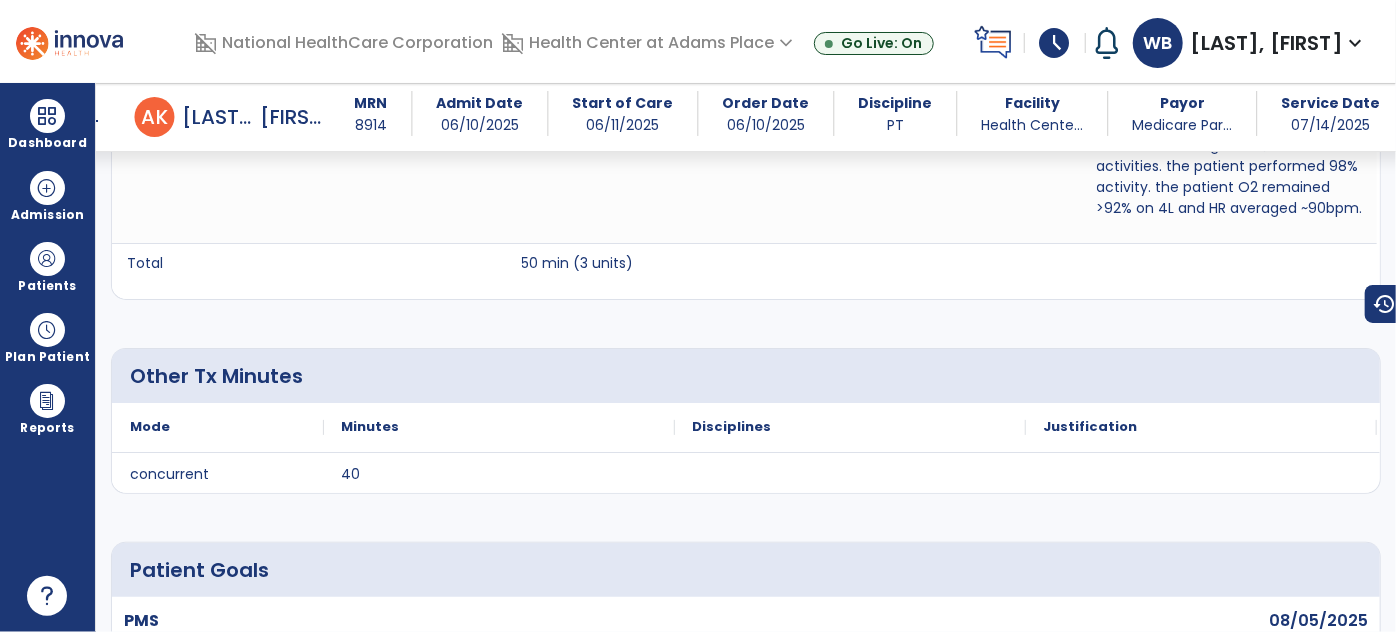 scroll, scrollTop: 0, scrollLeft: 0, axis: both 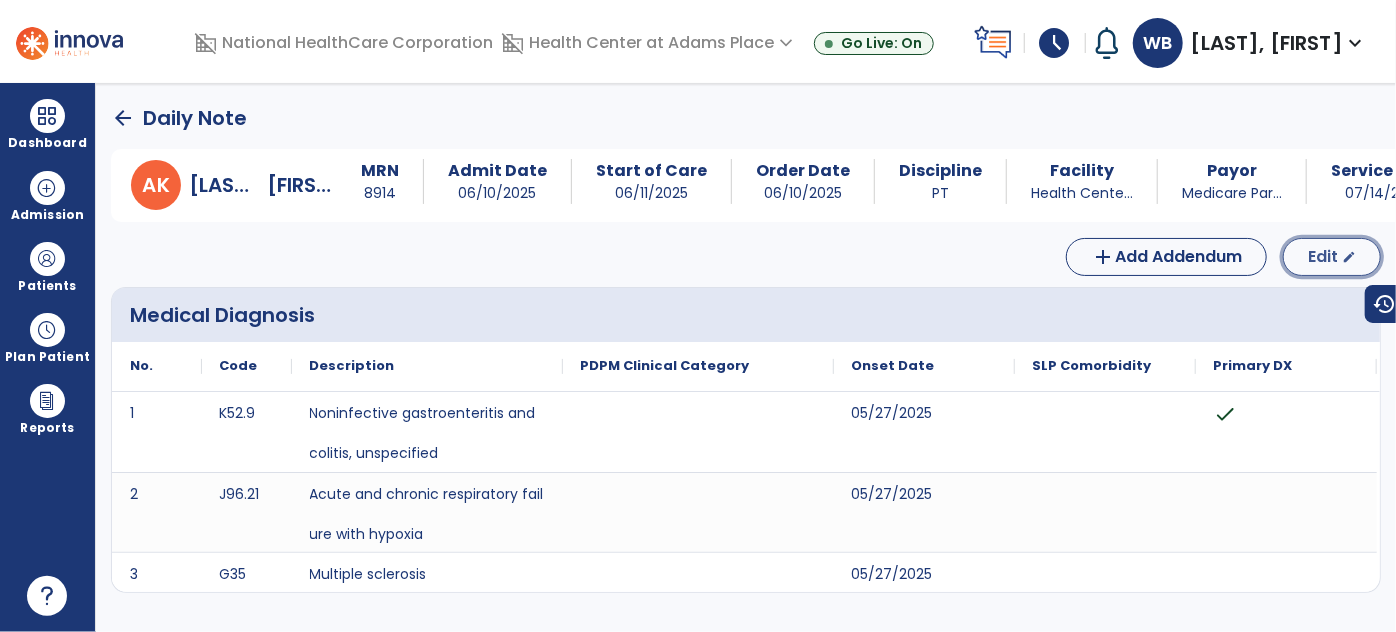 click on "Edit" 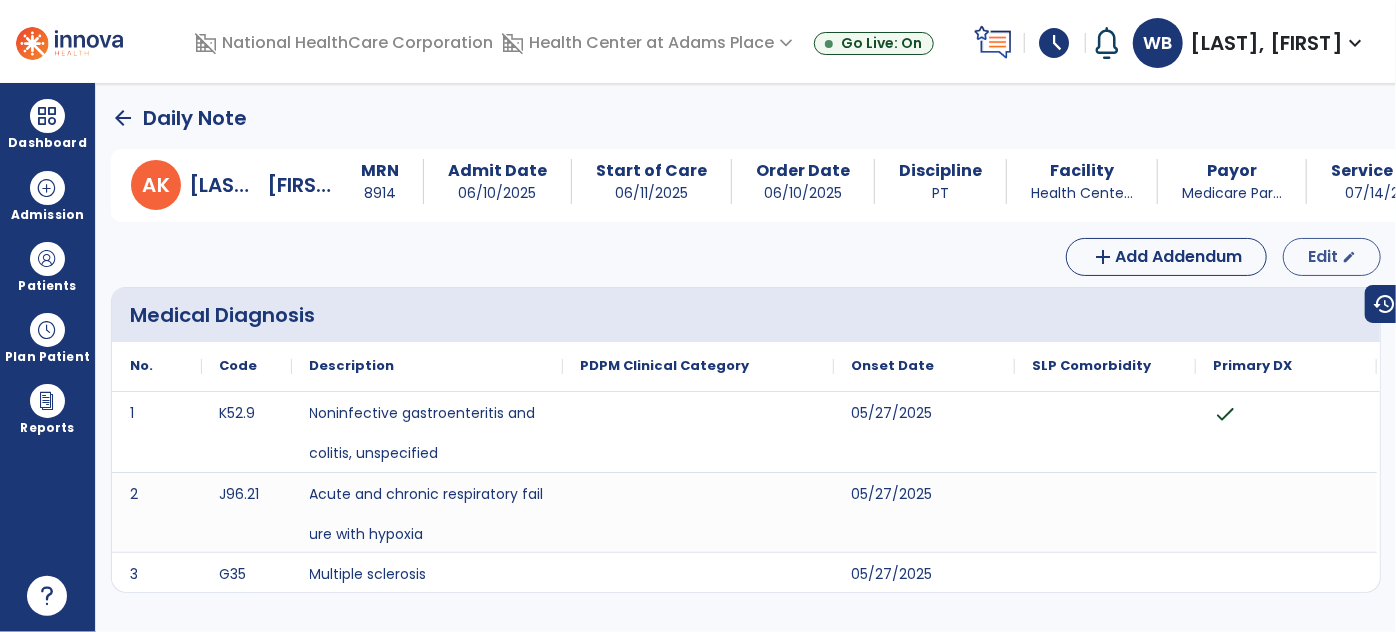 select on "*" 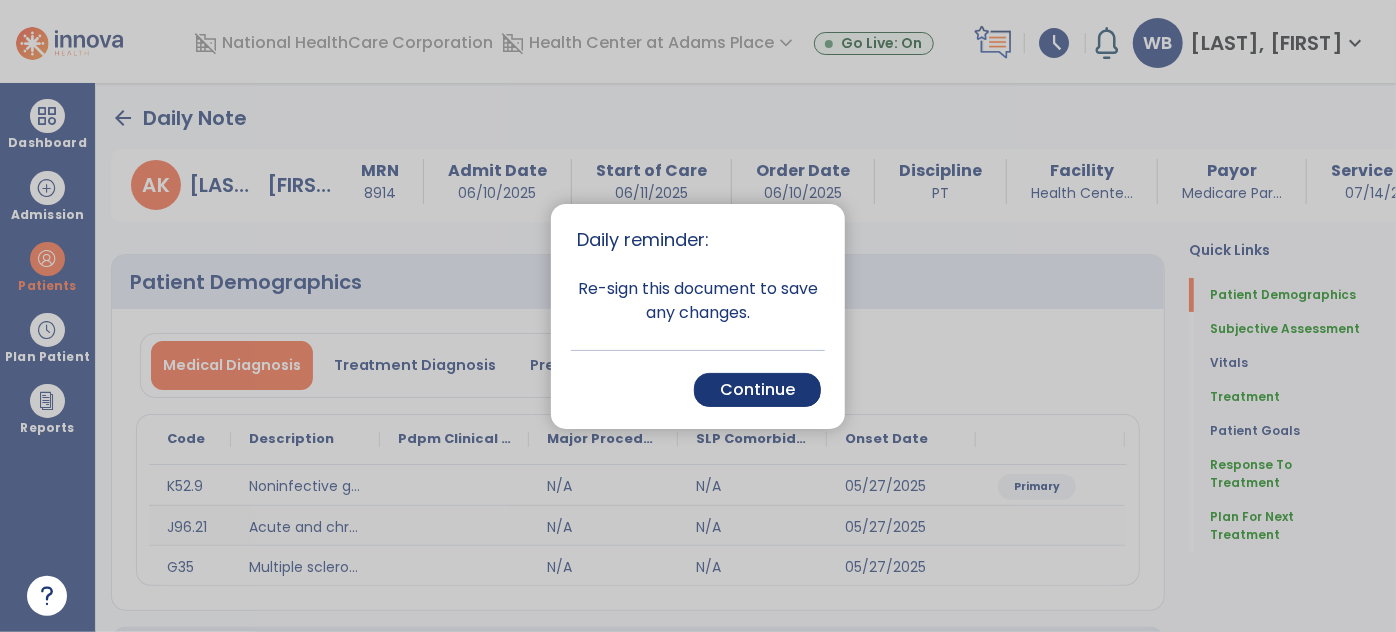 click at bounding box center (698, 316) 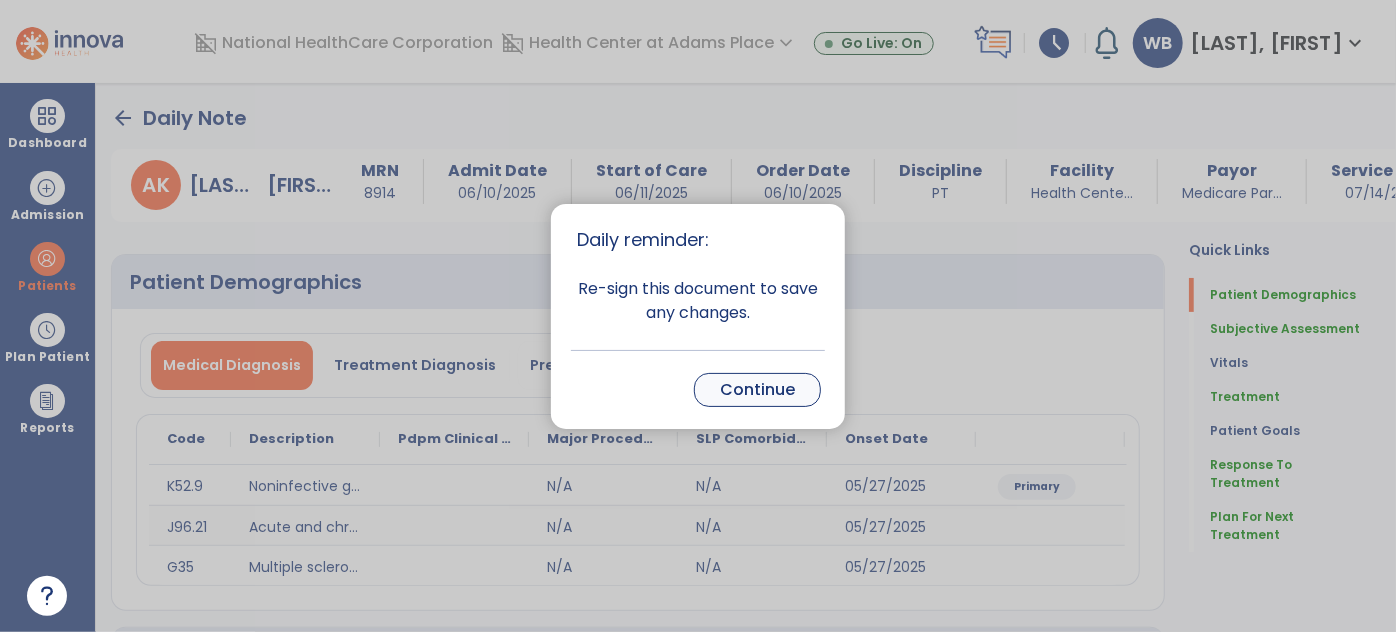 click on "Continue" at bounding box center [757, 390] 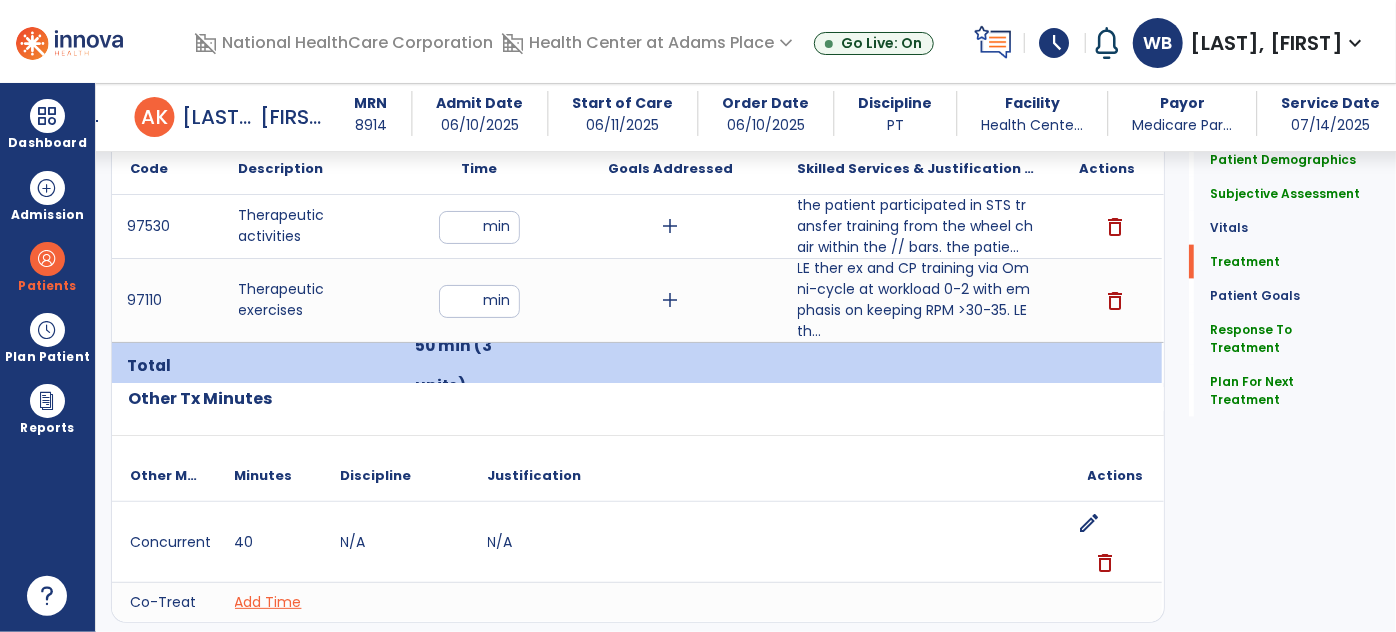 scroll, scrollTop: 1331, scrollLeft: 0, axis: vertical 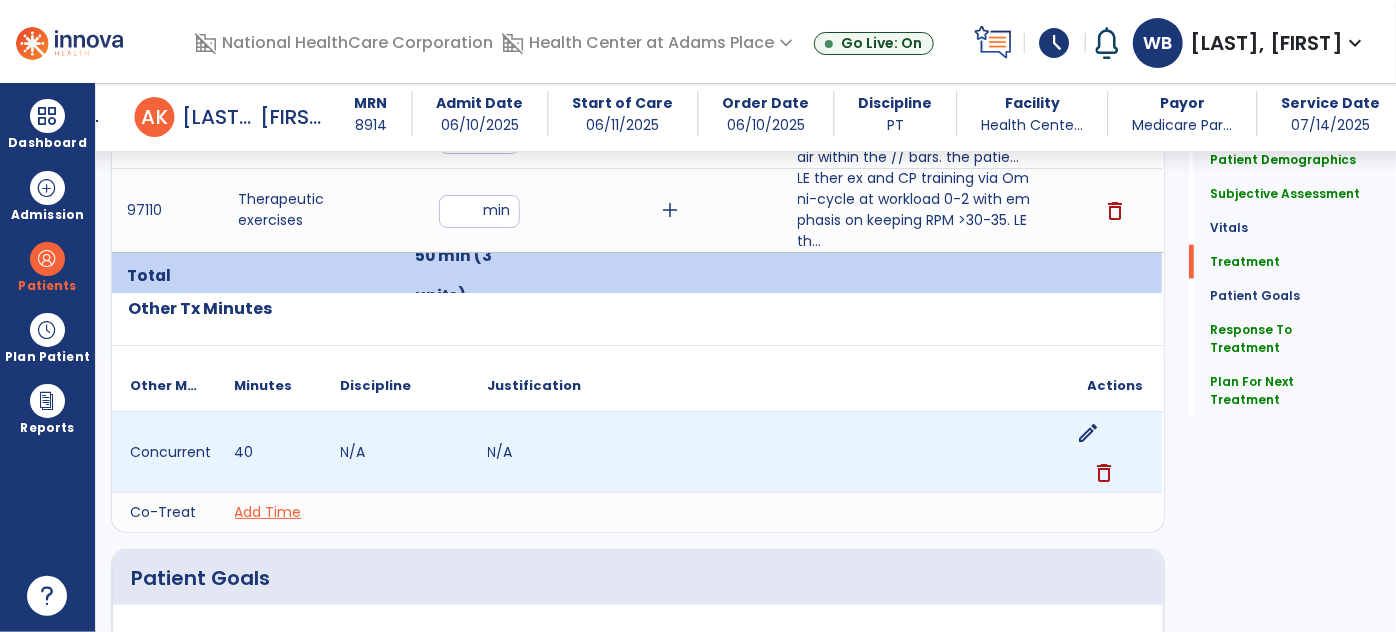 click on "edit" 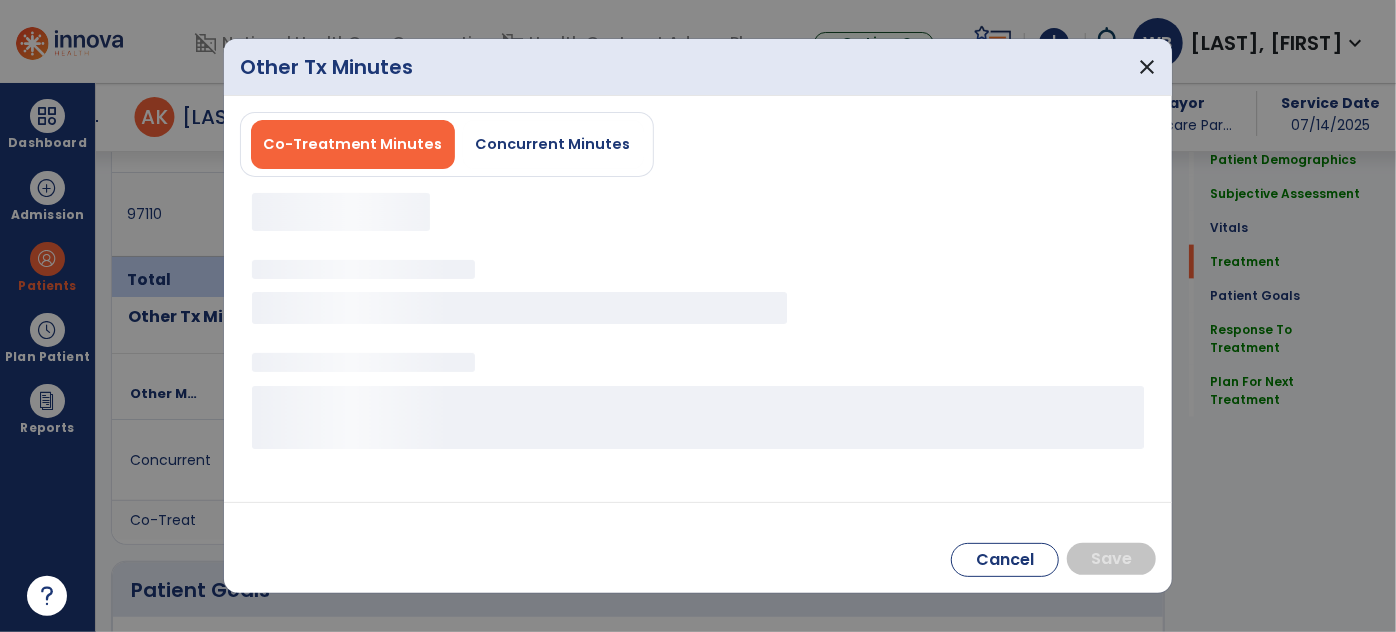 scroll, scrollTop: 1331, scrollLeft: 0, axis: vertical 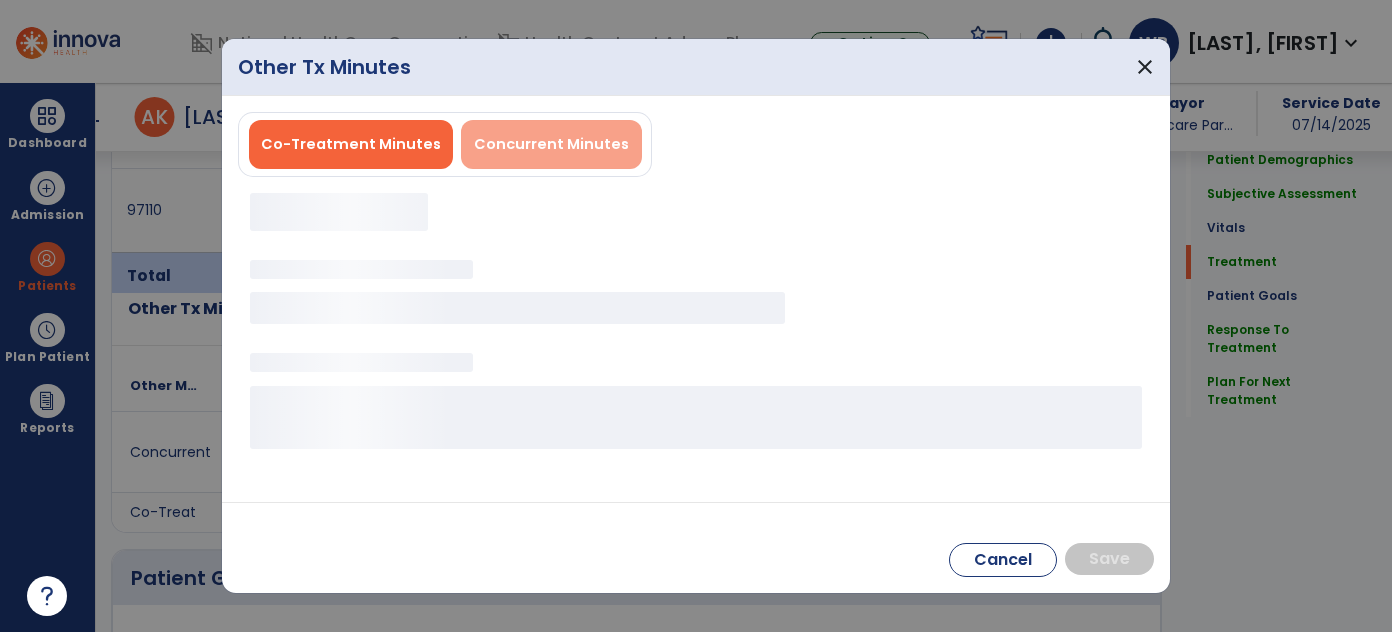 click on "Concurrent Minutes" at bounding box center (551, 144) 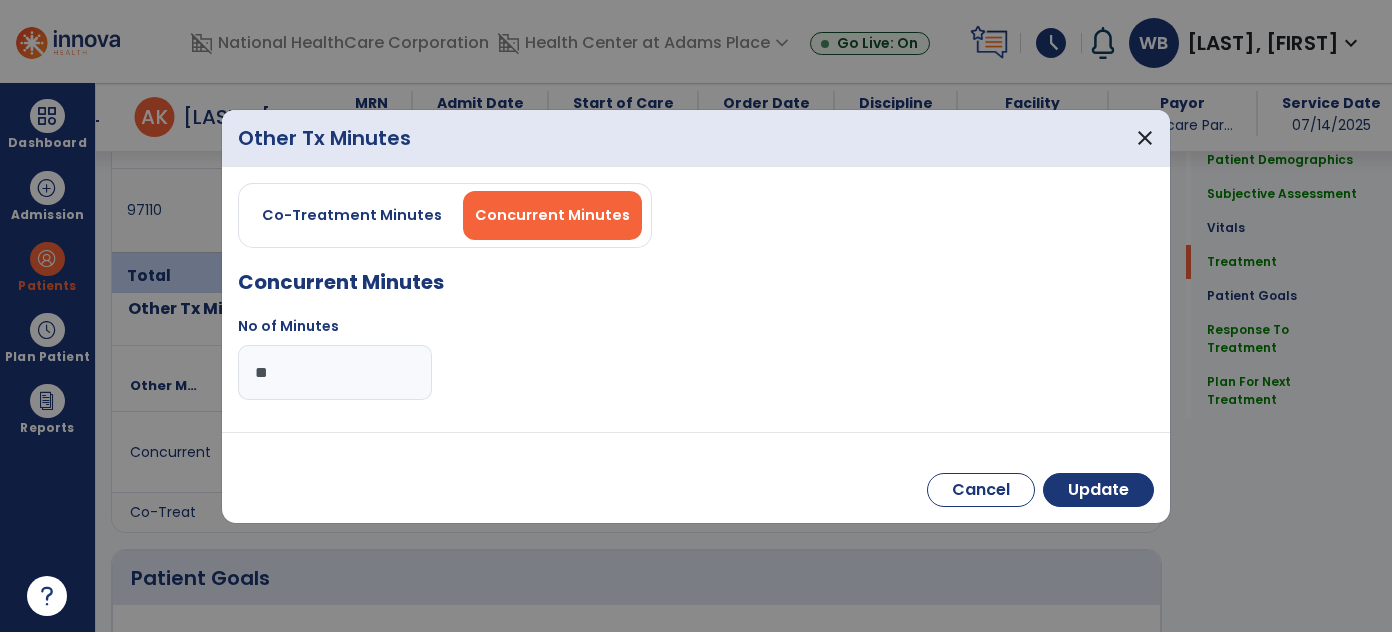 click on "**" at bounding box center (335, 372) 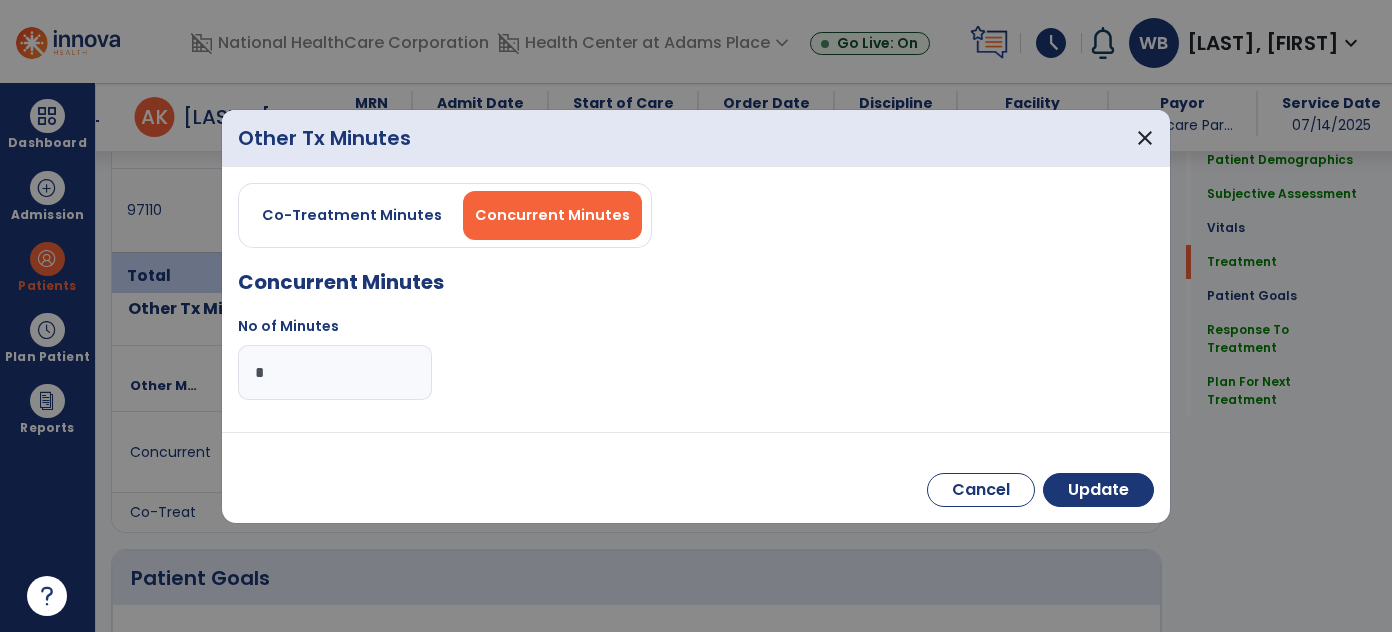type on "**" 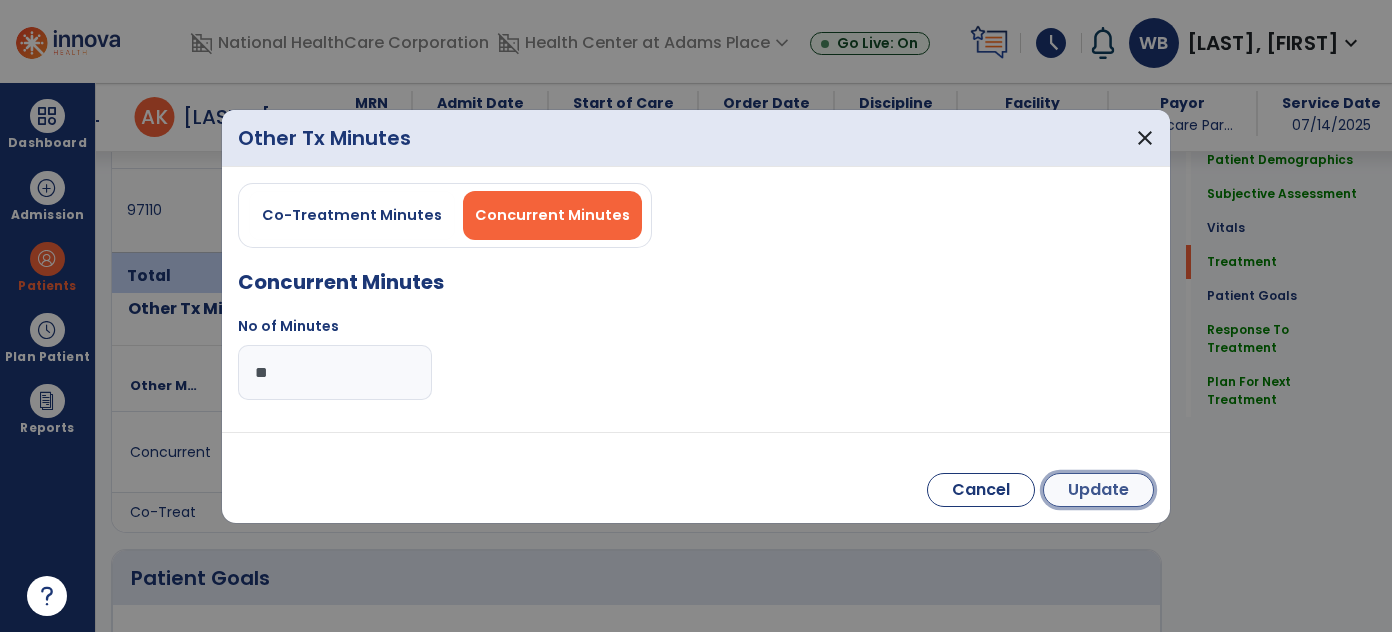 click on "Update" at bounding box center (1098, 490) 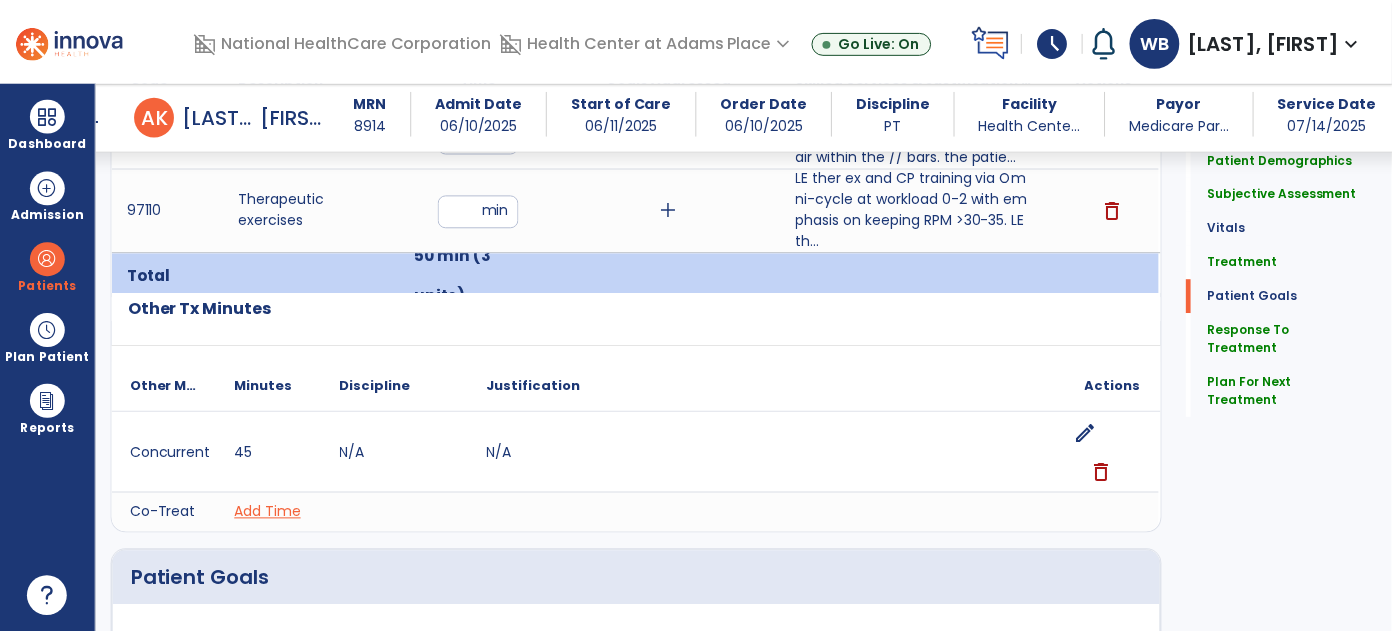scroll, scrollTop: 2847, scrollLeft: 0, axis: vertical 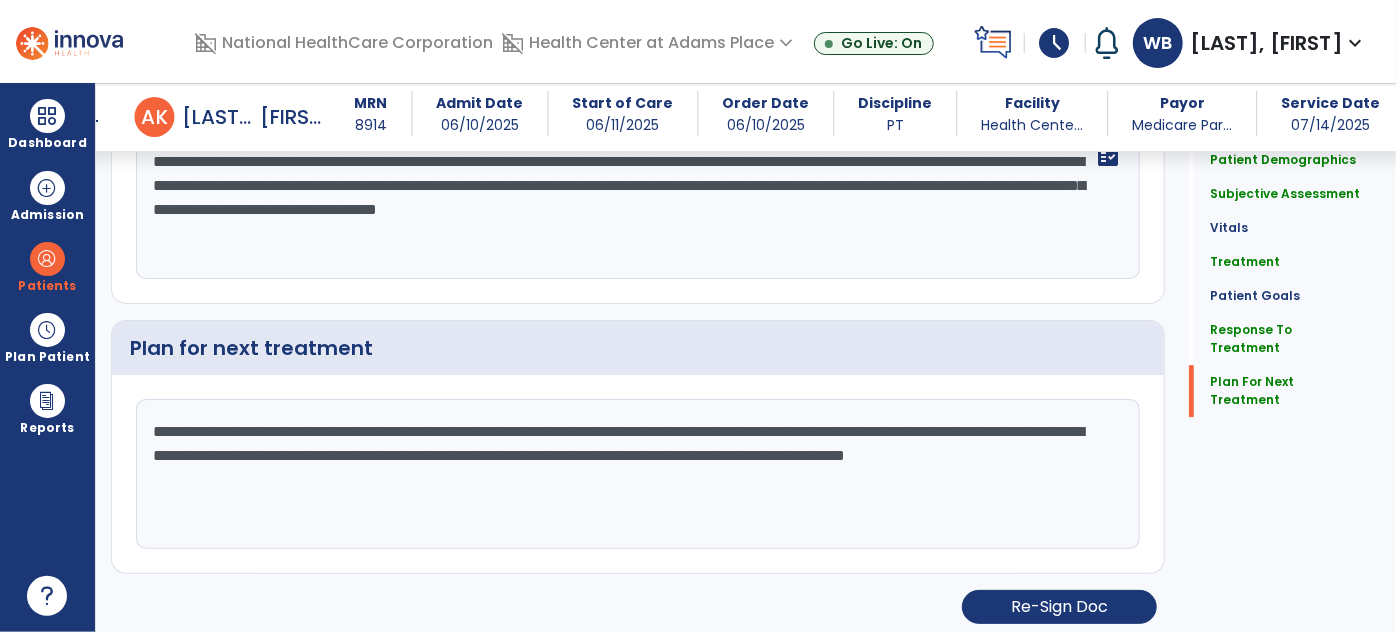 click on "Patient Demographics  Medical Diagnosis   Treatment Diagnosis   Precautions   Contraindications
Code
Description
Pdpm Clinical Category
K52.9 to" 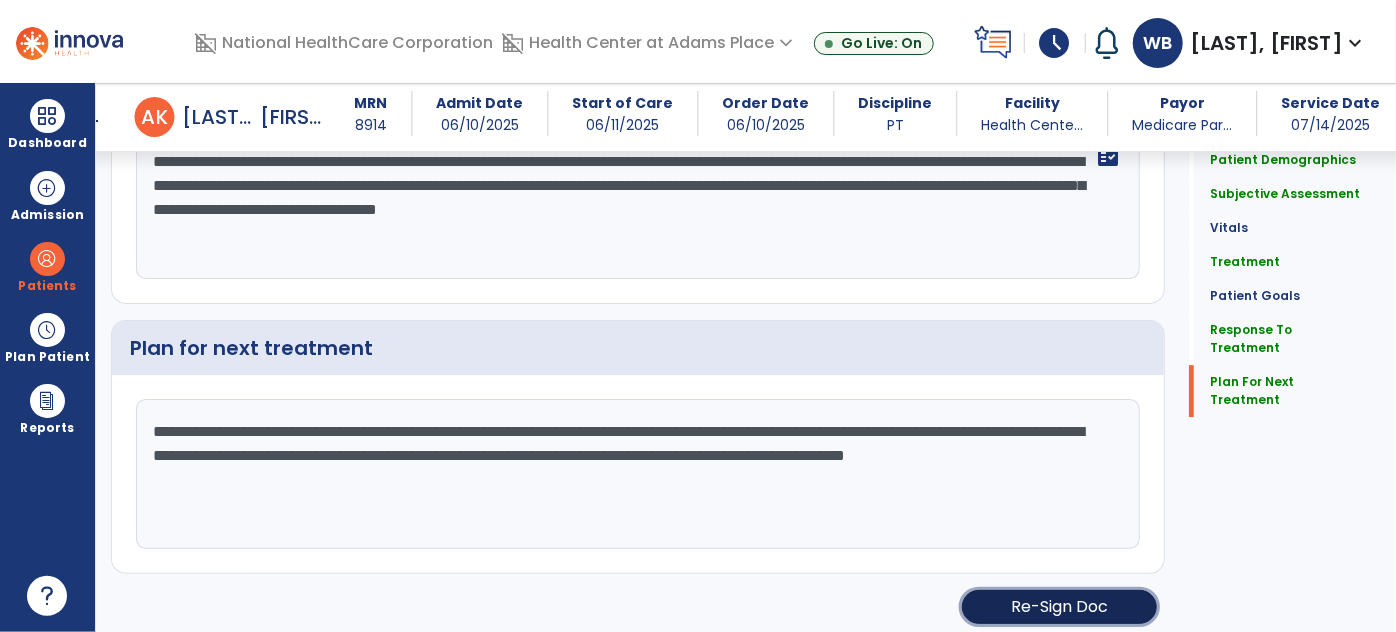 click on "Re-Sign Doc" 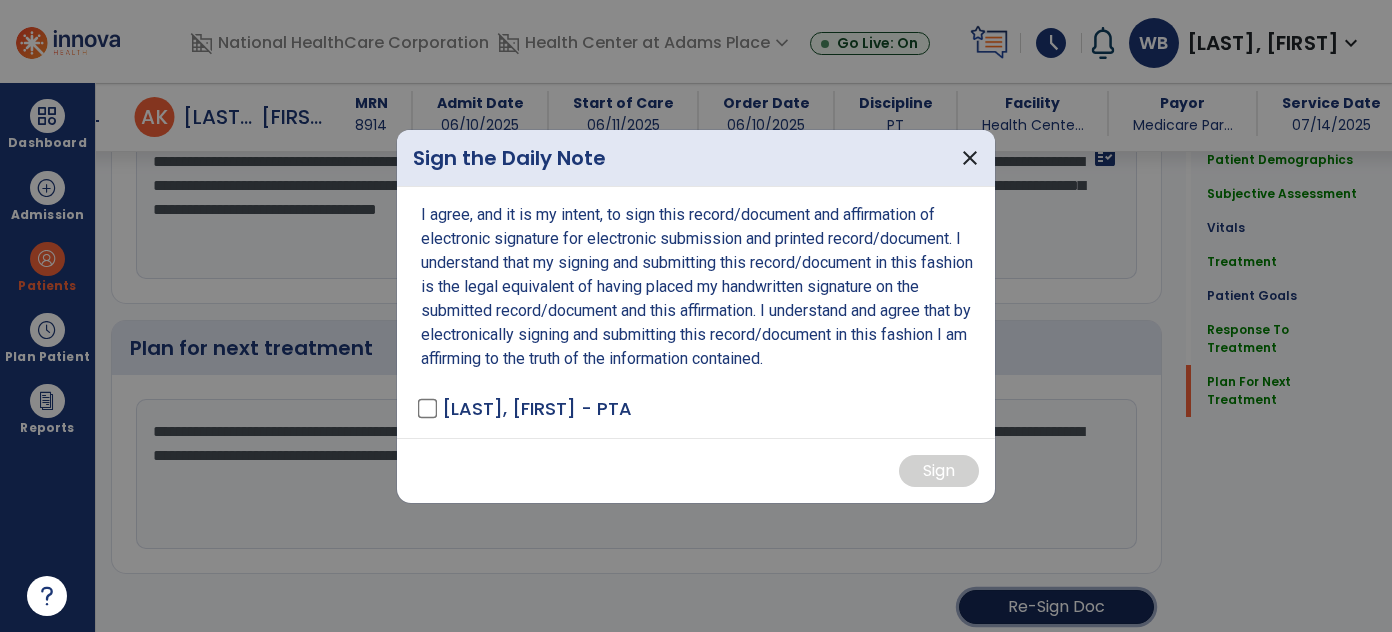 scroll, scrollTop: 2847, scrollLeft: 0, axis: vertical 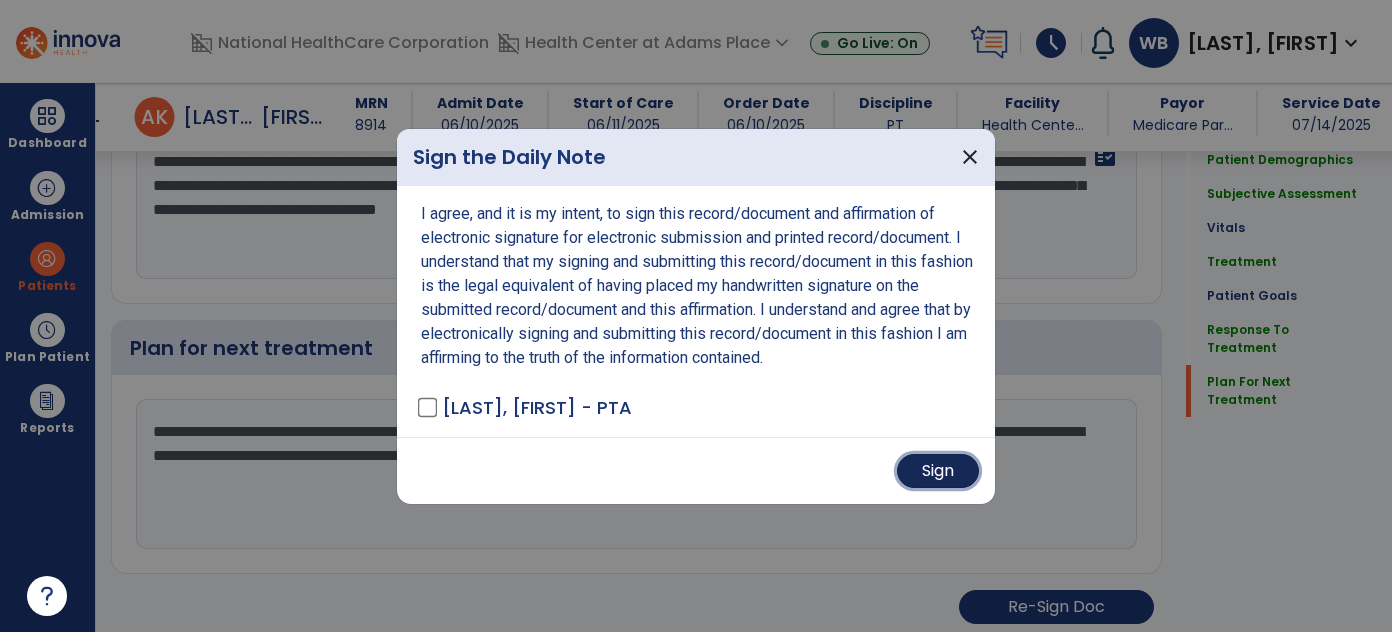 click on "Sign" at bounding box center [938, 471] 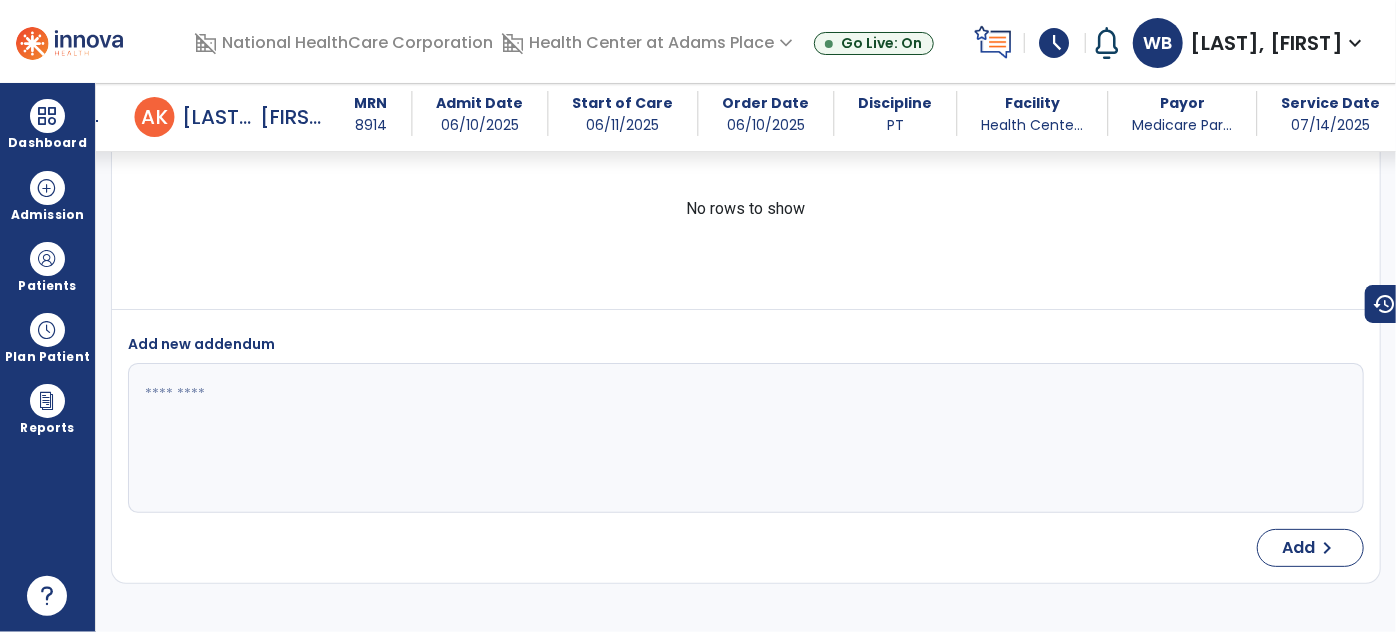 scroll, scrollTop: 0, scrollLeft: 0, axis: both 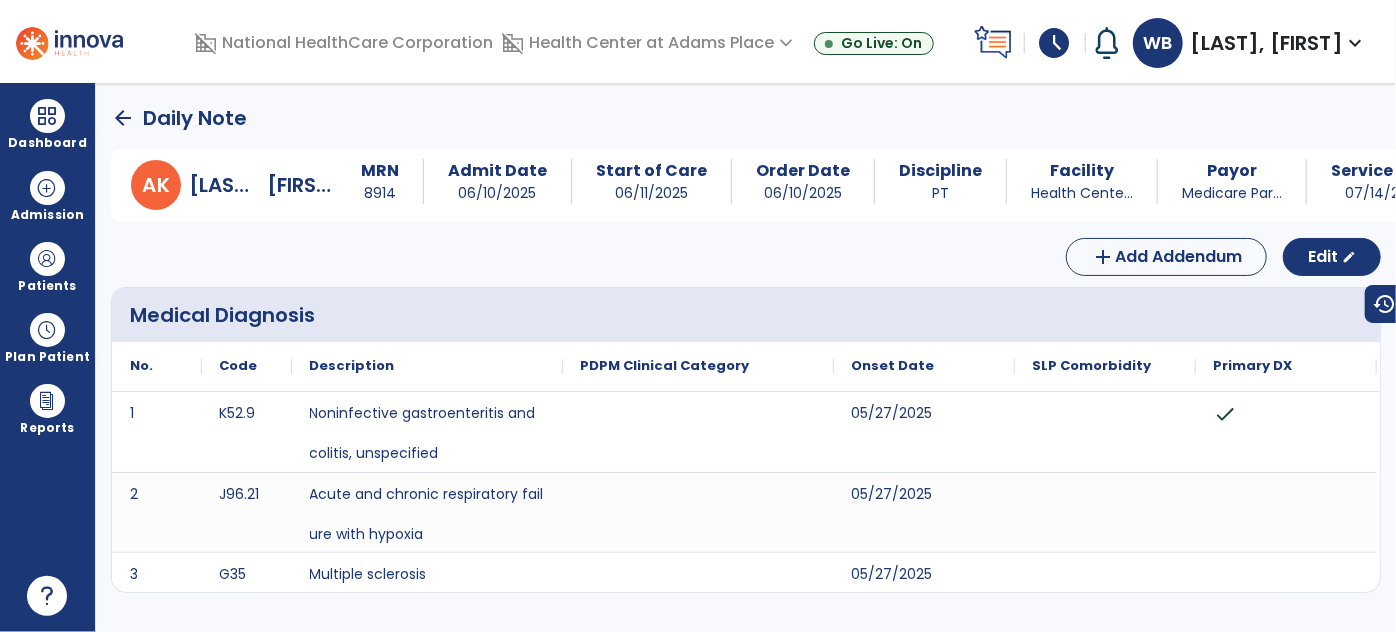 click on "arrow_back" 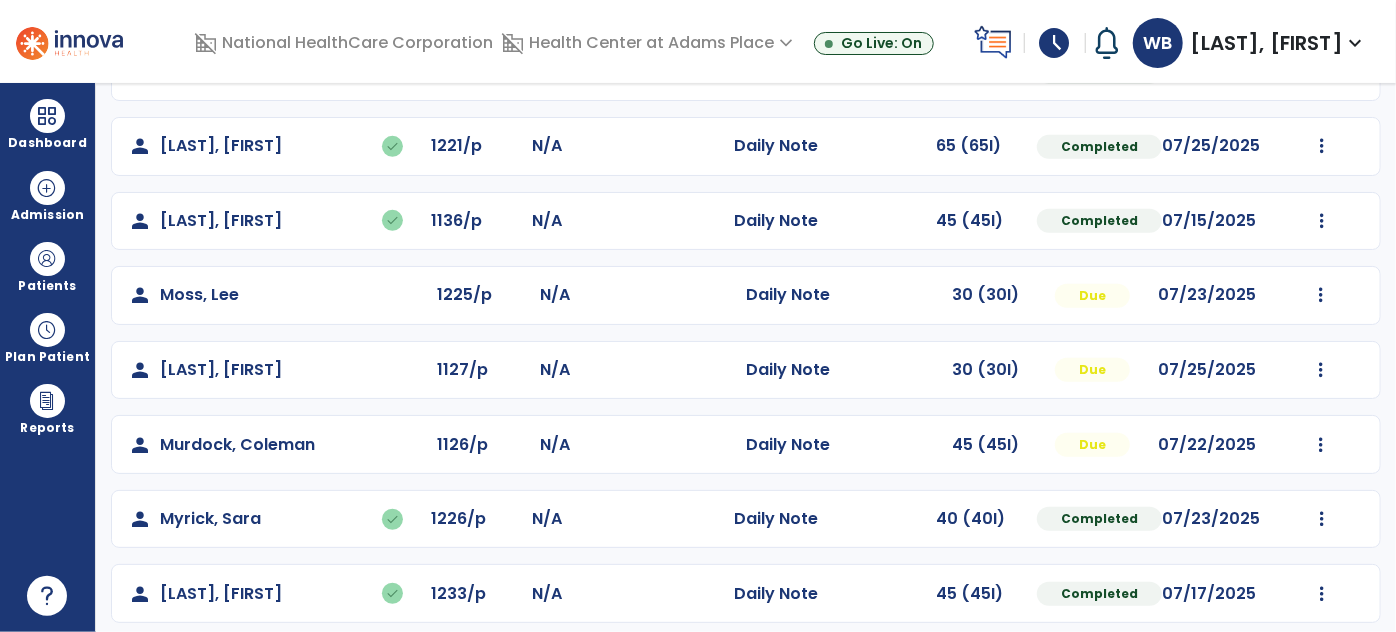 scroll, scrollTop: 528, scrollLeft: 0, axis: vertical 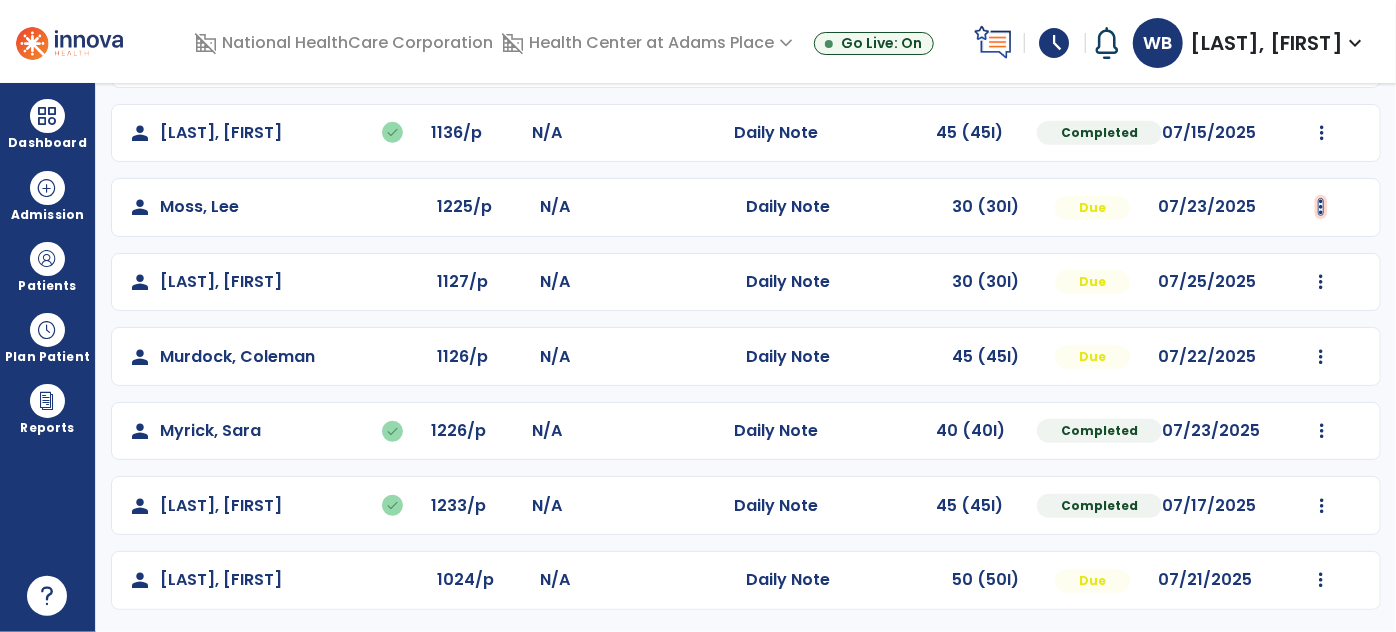 click at bounding box center (1322, -240) 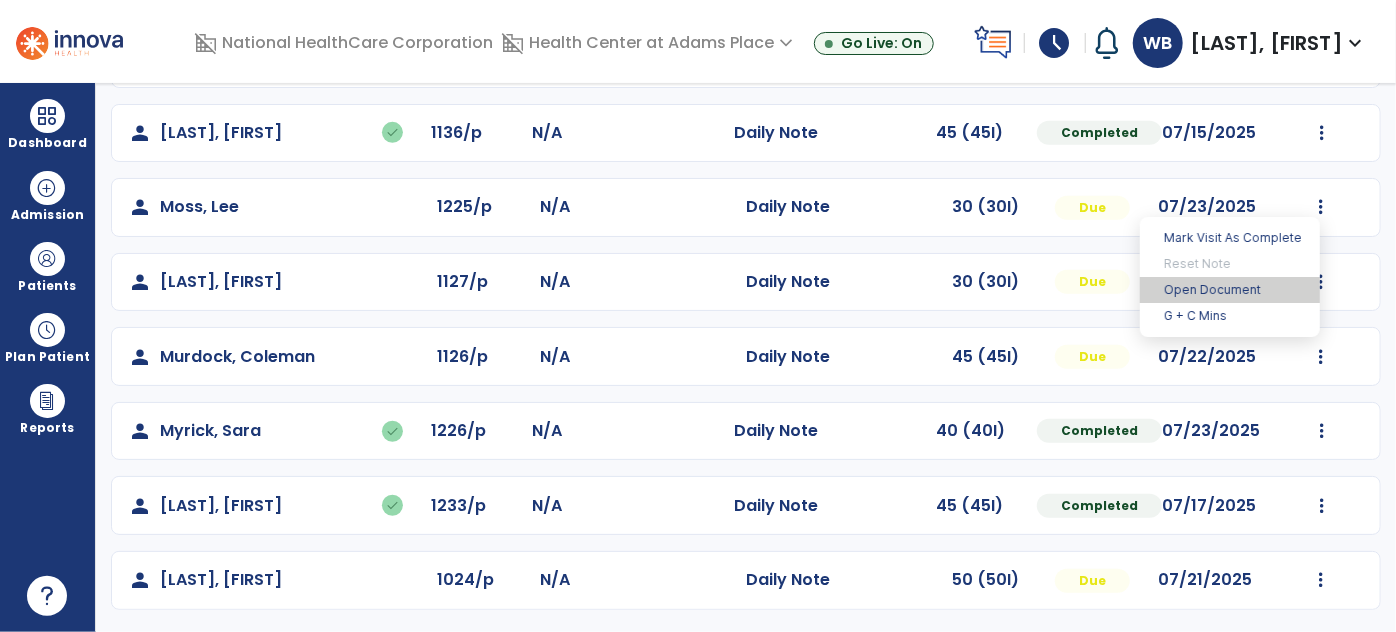 click on "Open Document" at bounding box center (1230, 290) 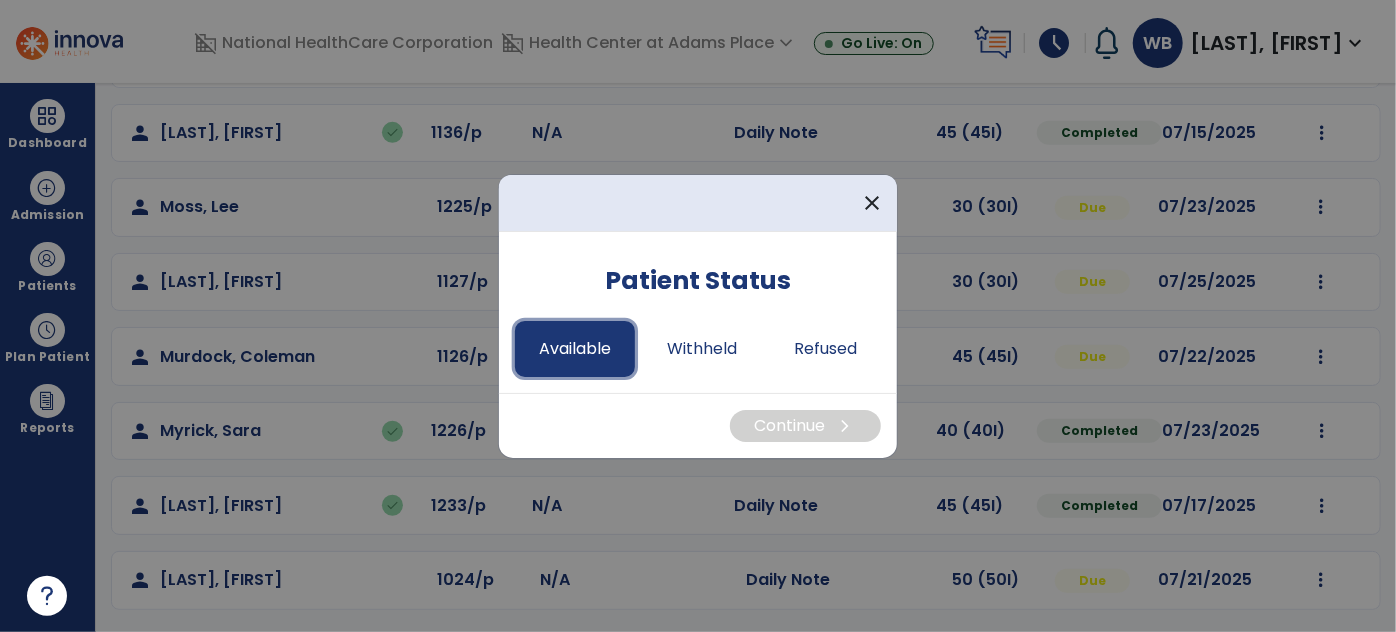 click on "Available" at bounding box center [575, 349] 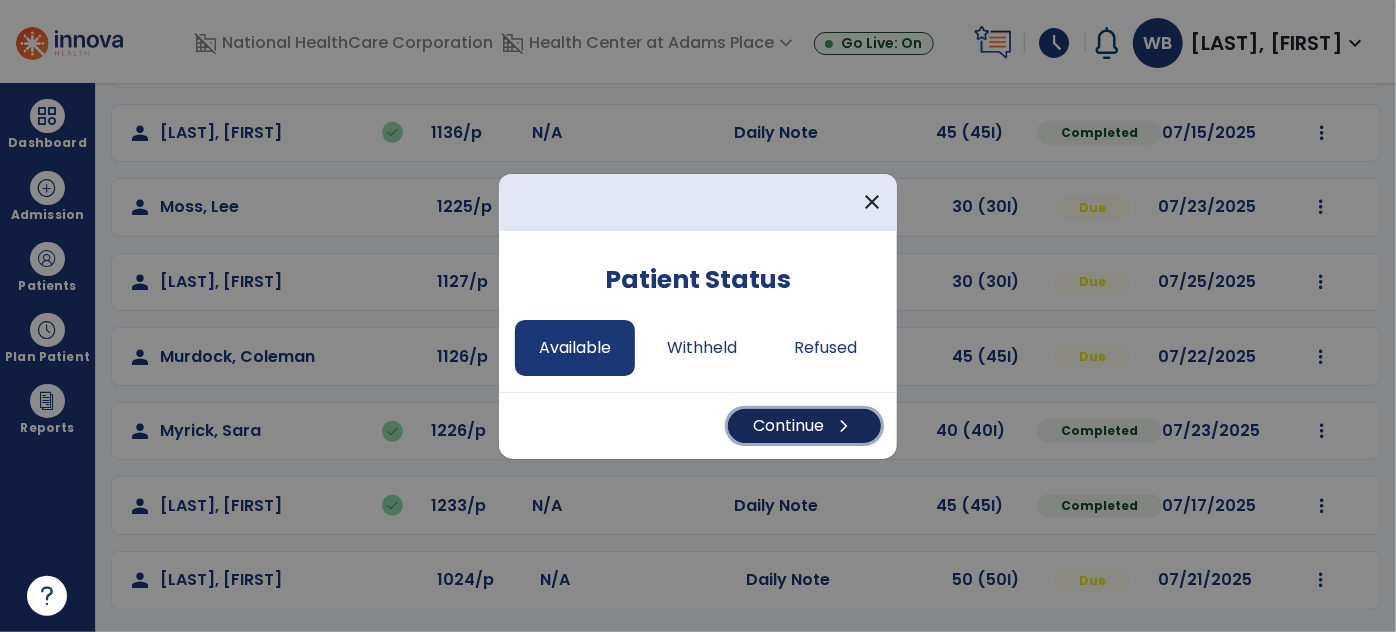 click on "Continue   chevron_right" at bounding box center (804, 426) 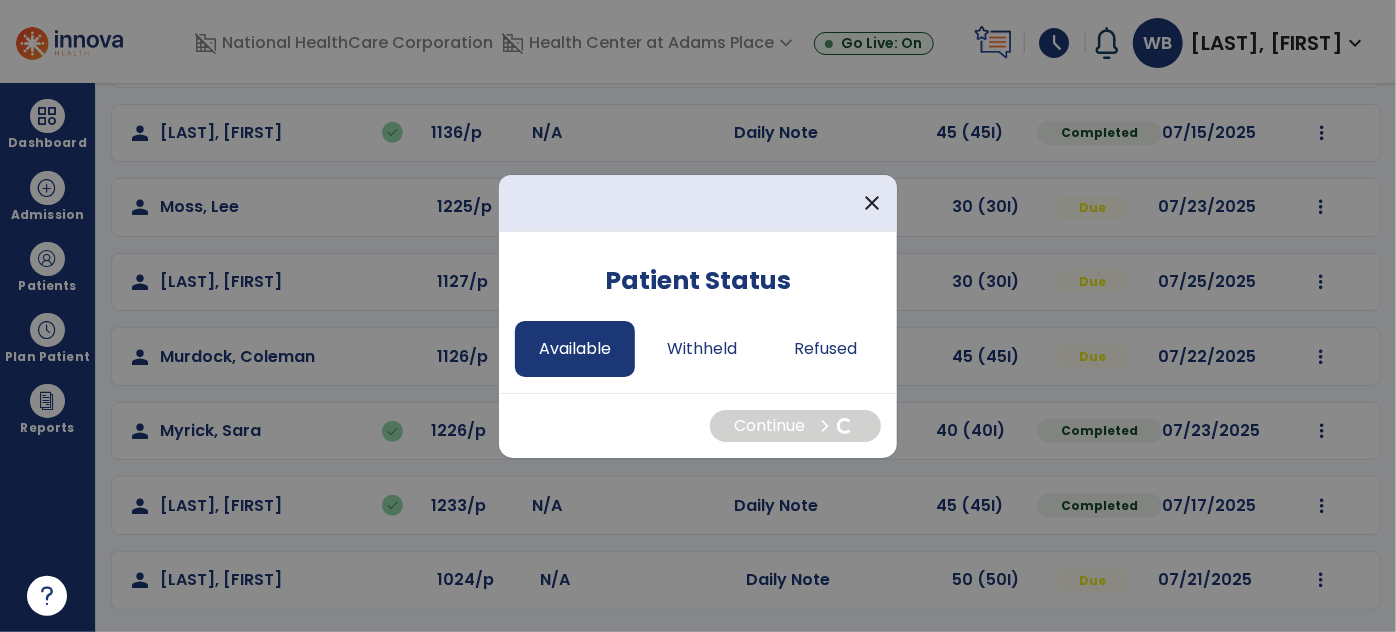 select on "*" 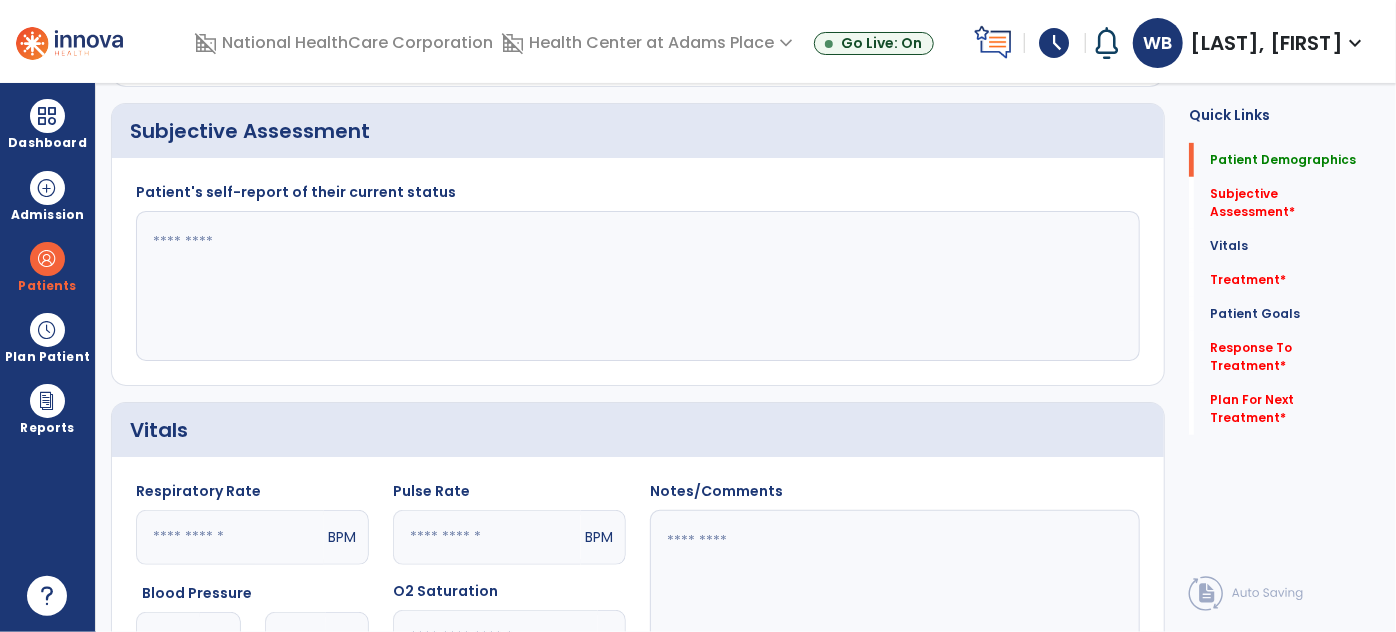 scroll, scrollTop: 0, scrollLeft: 0, axis: both 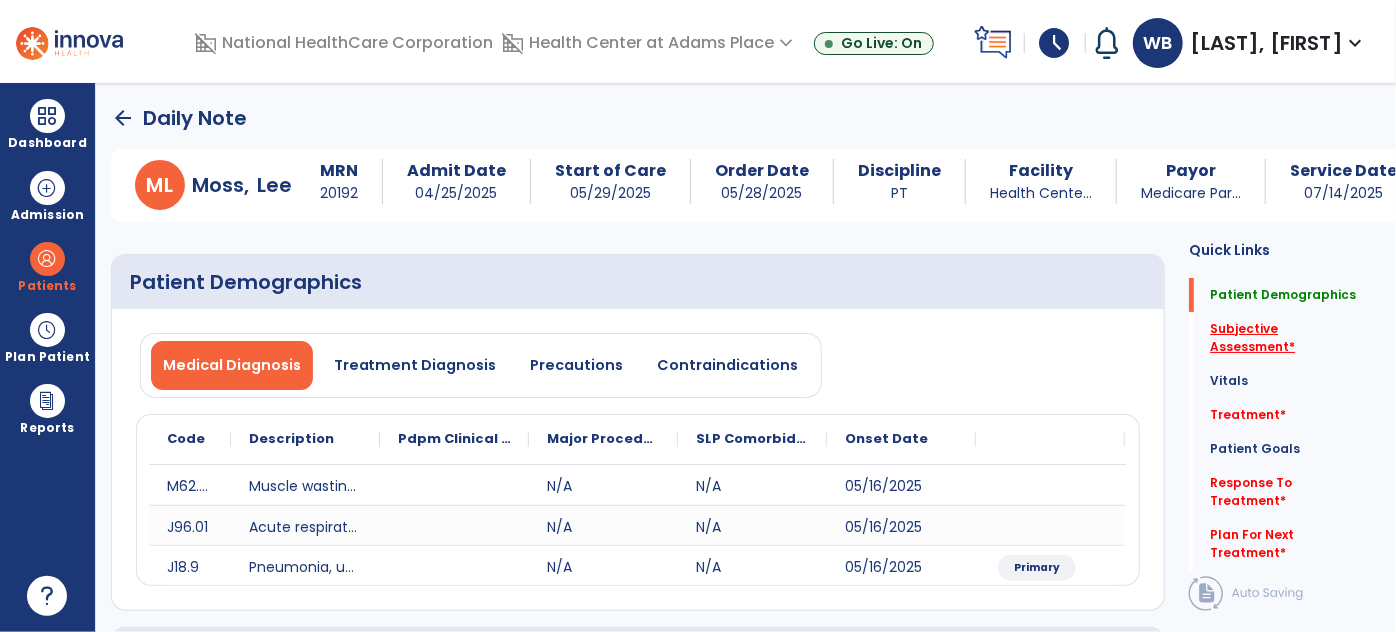 click on "Subjective Assessment   *" 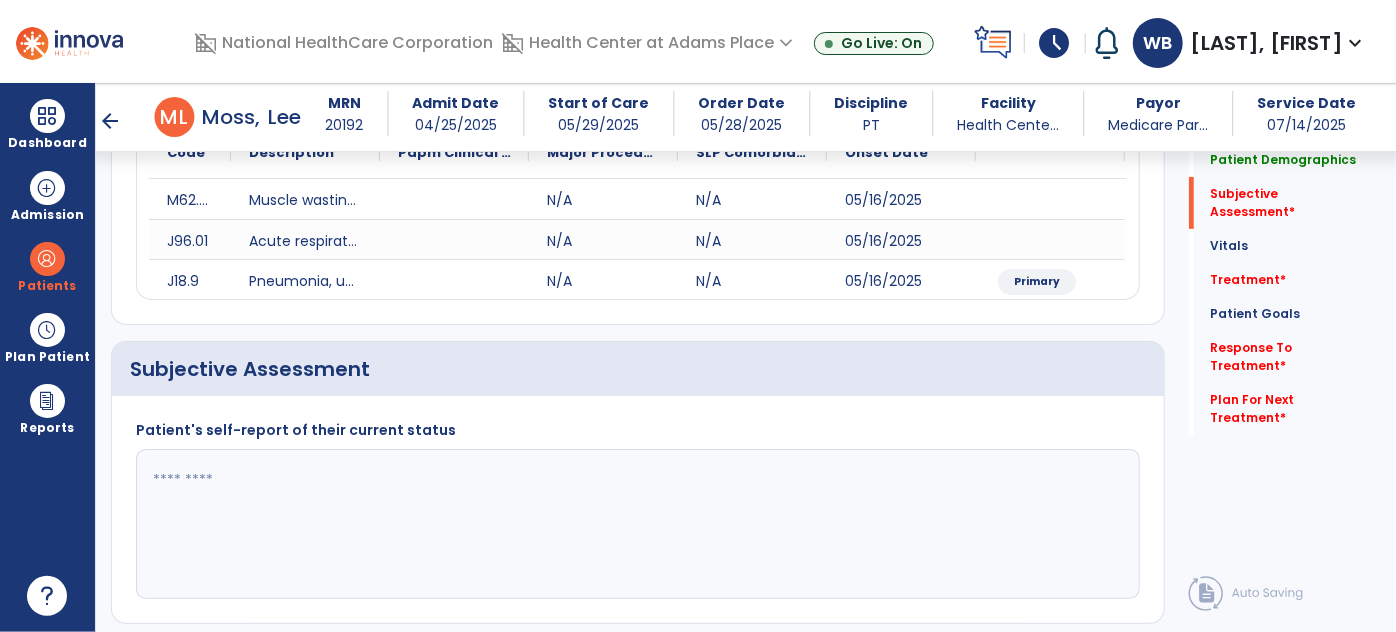 scroll, scrollTop: 409, scrollLeft: 0, axis: vertical 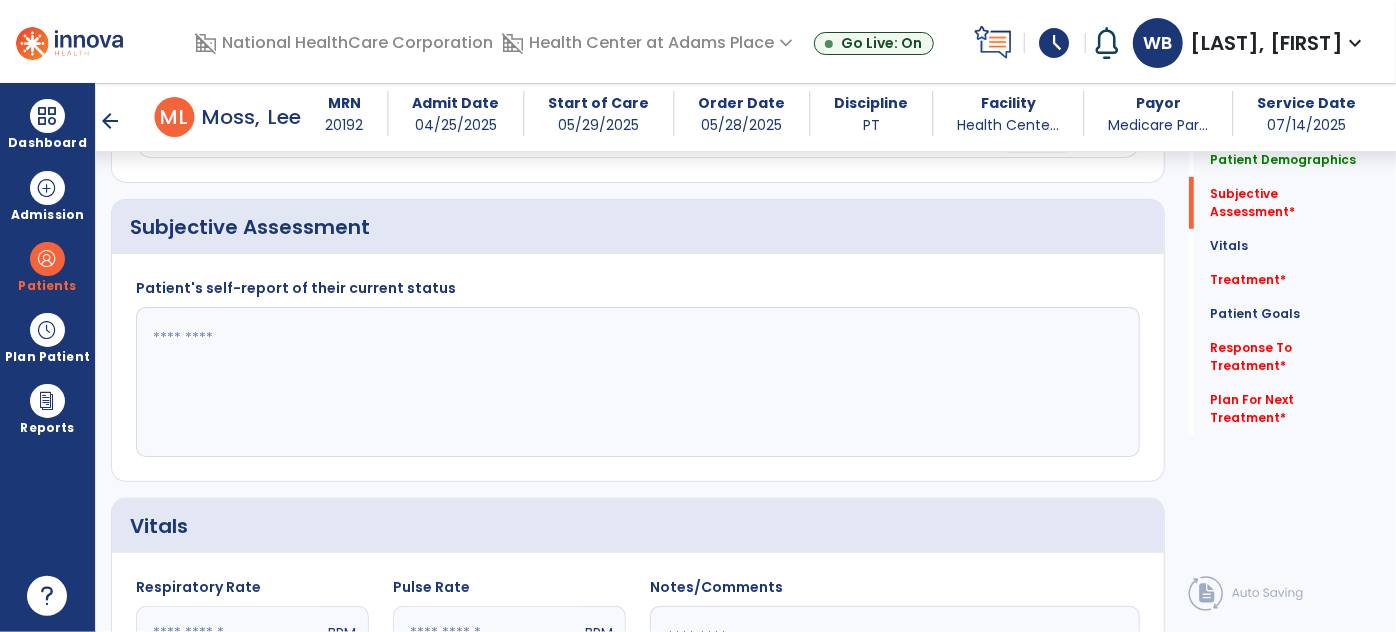 click 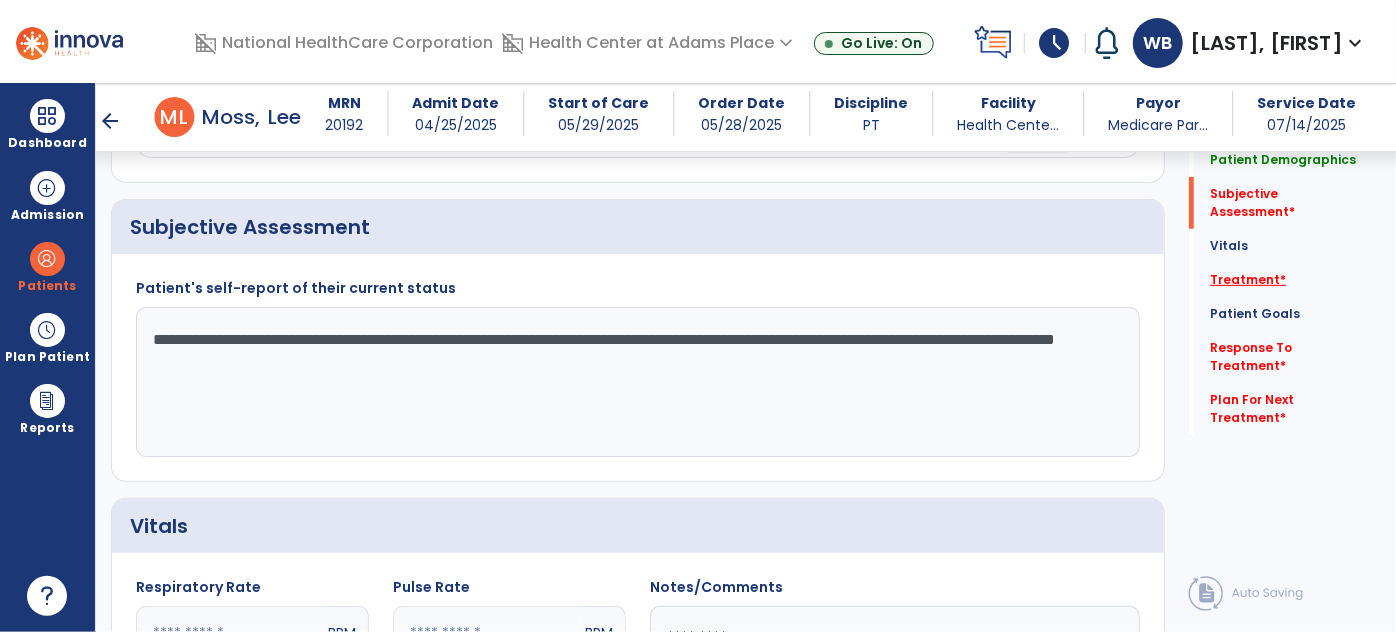 type on "**********" 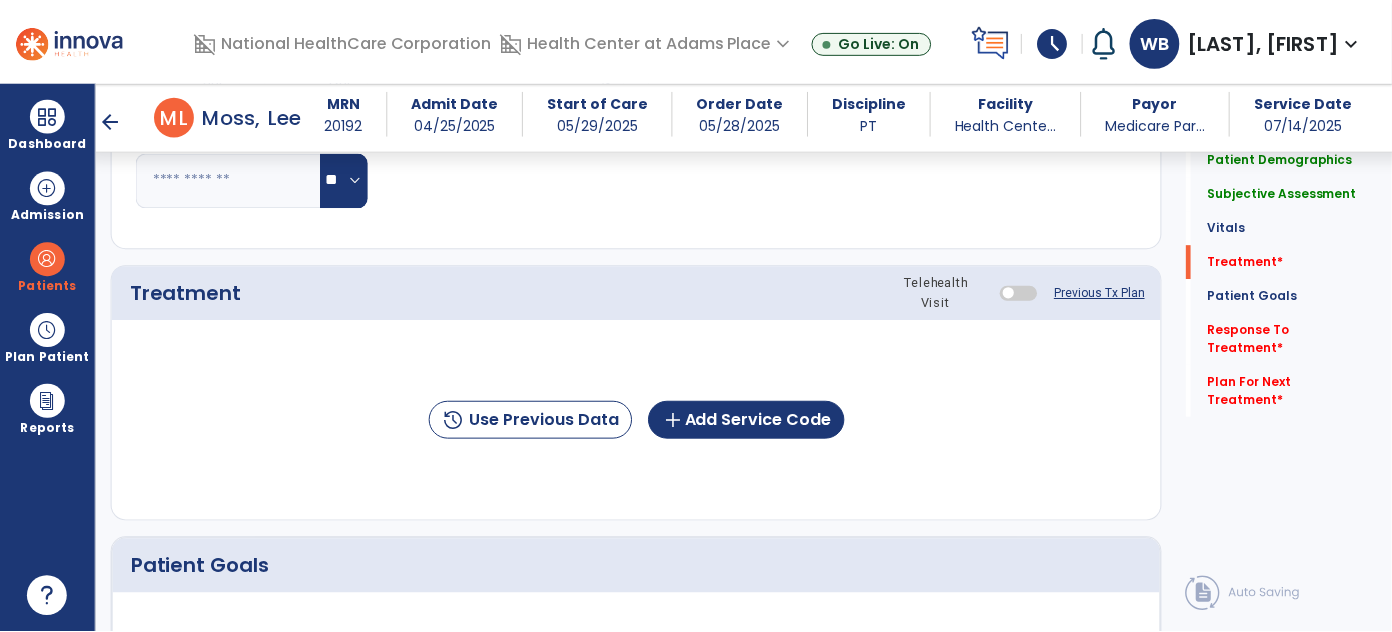 scroll, scrollTop: 1098, scrollLeft: 0, axis: vertical 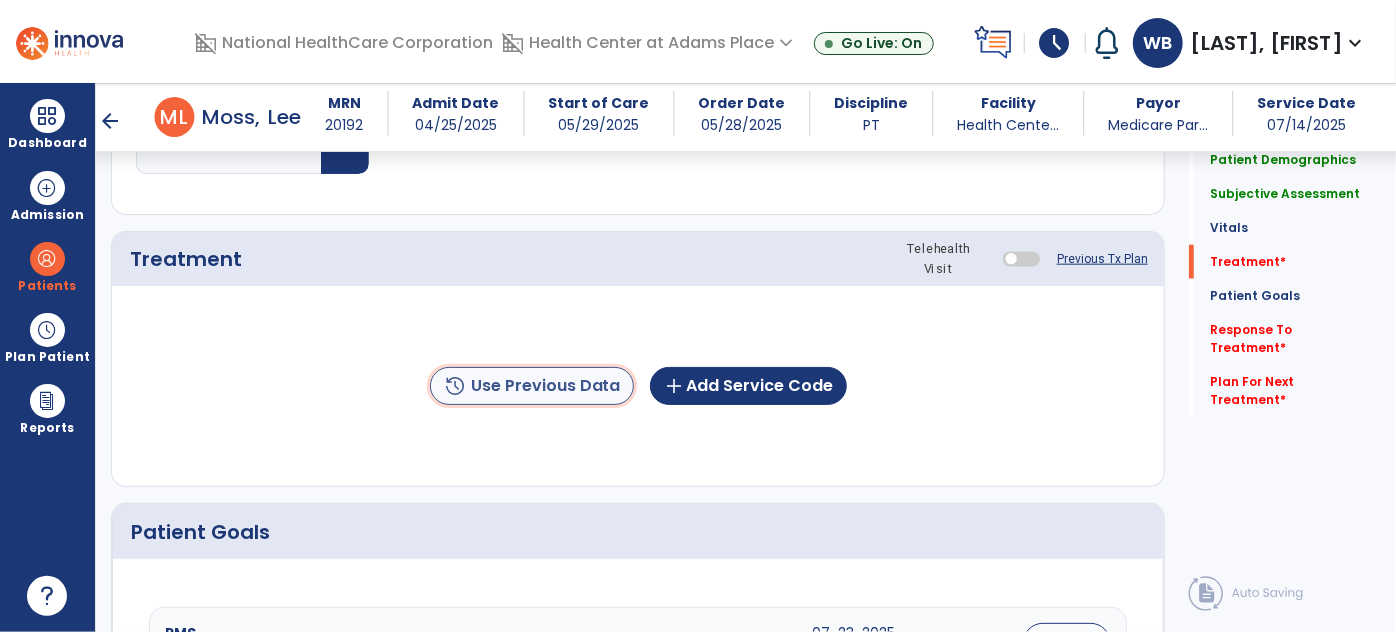 click on "history  Use Previous Data" 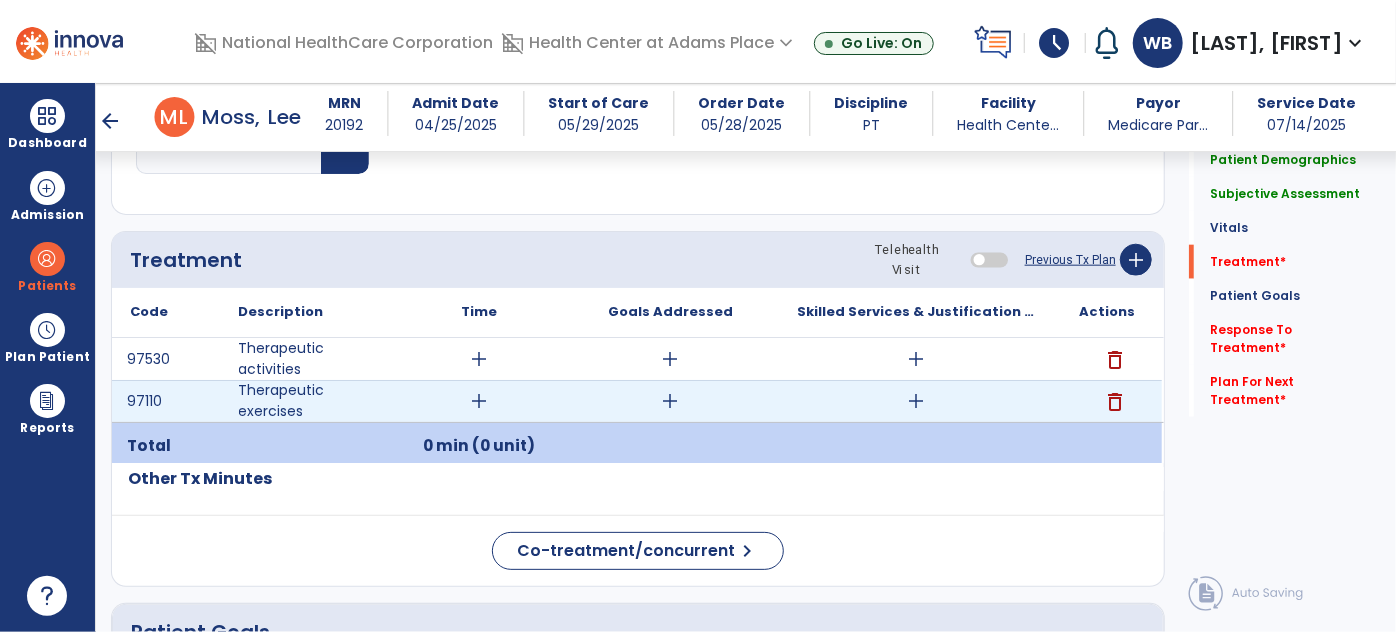 click on "add" at bounding box center [480, 401] 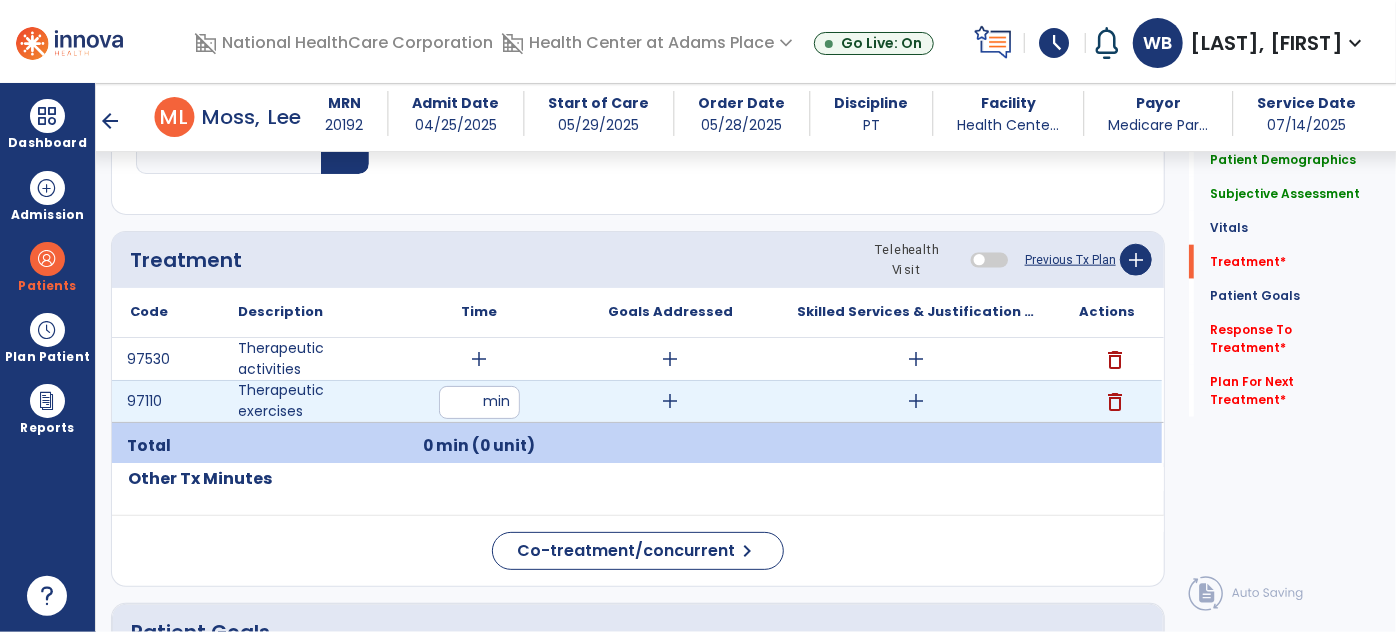 type on "**" 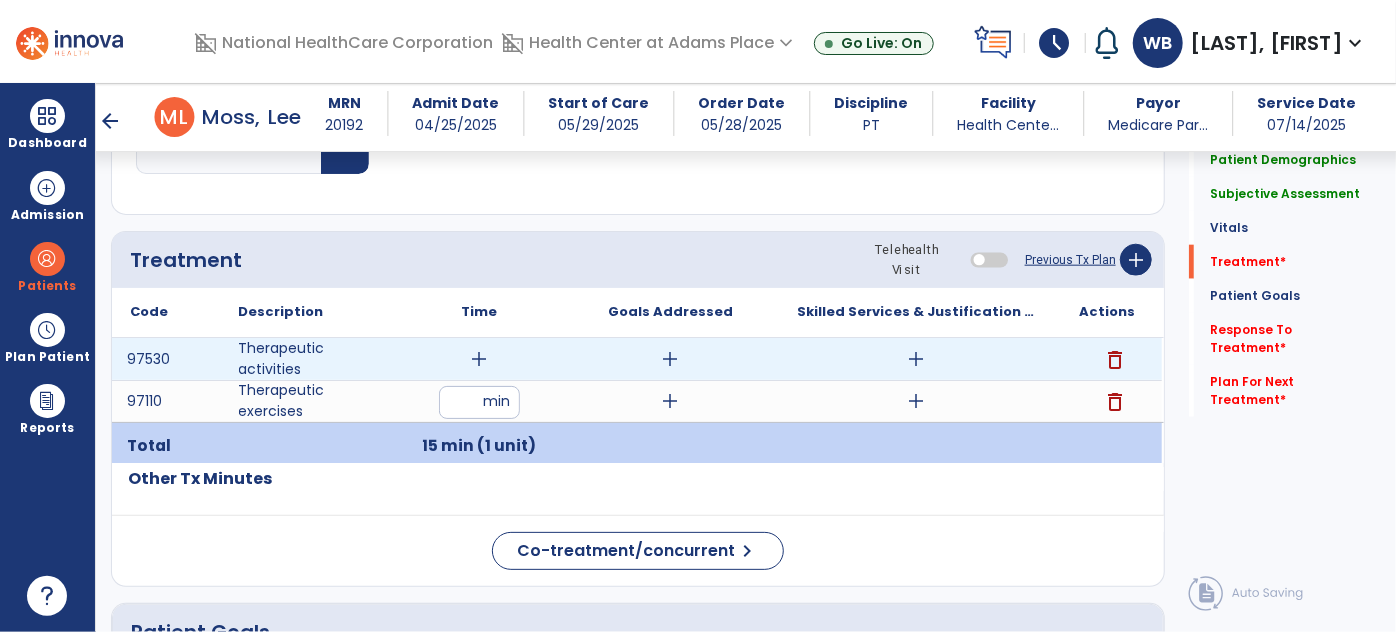 click on "add" at bounding box center [480, 359] 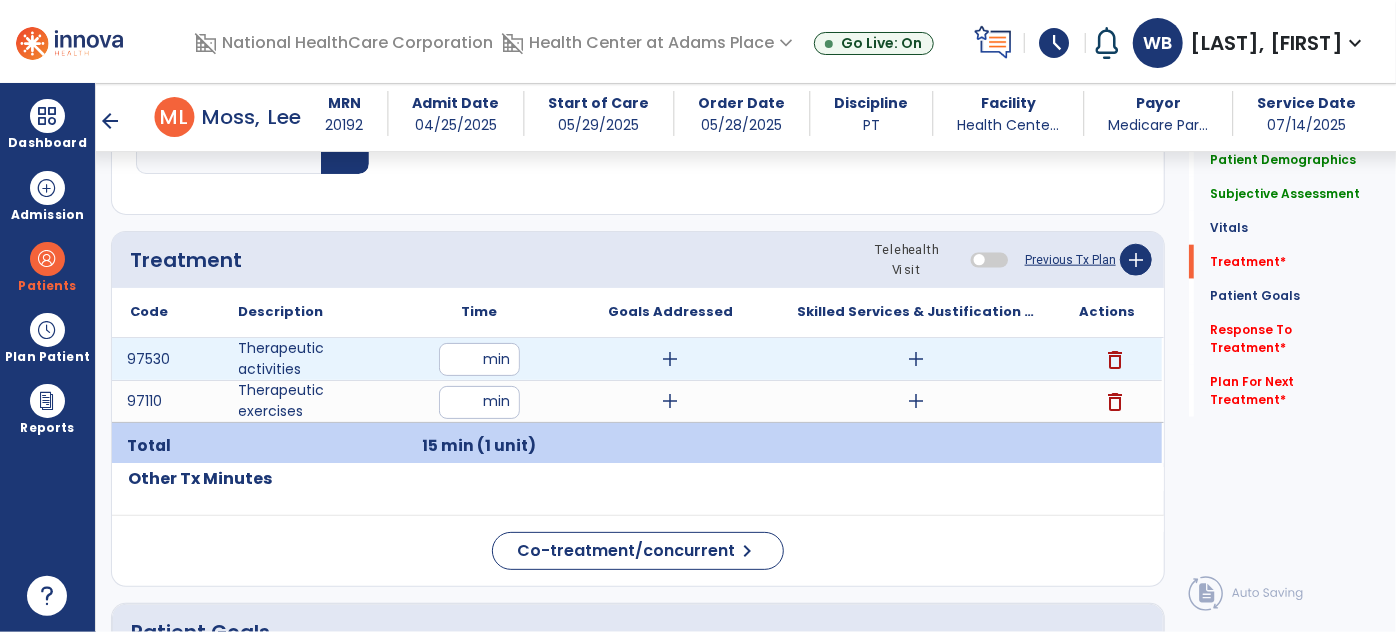 type on "**" 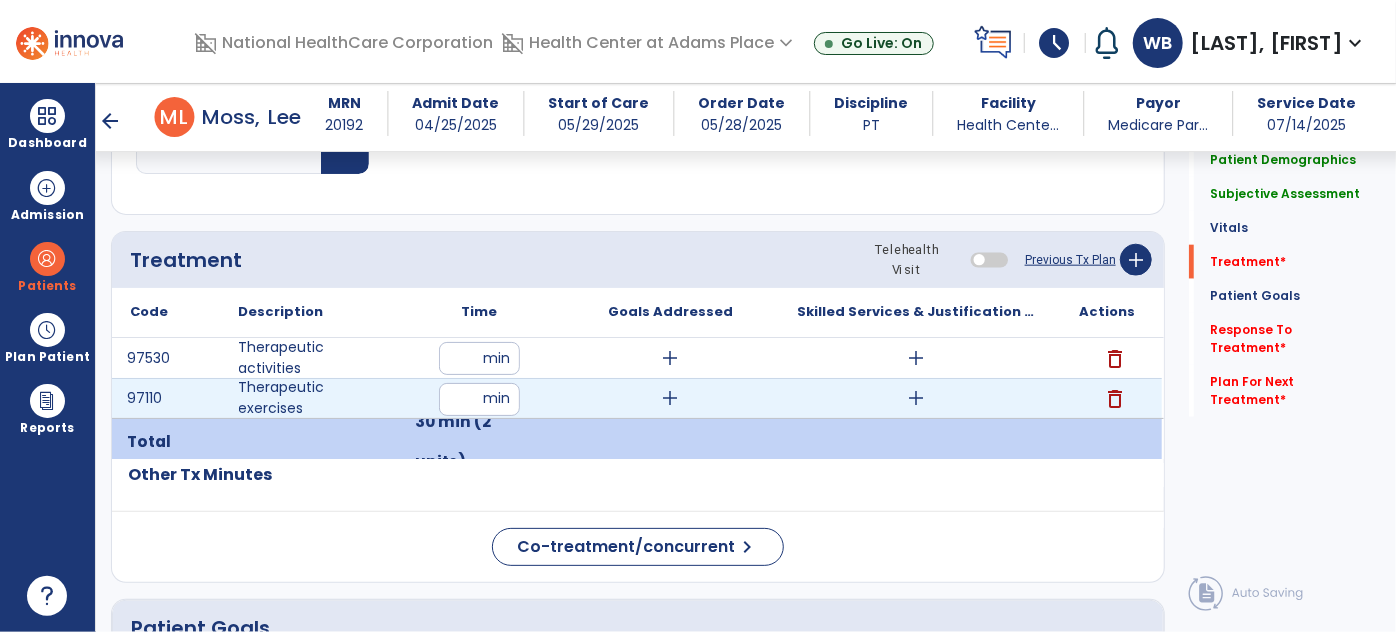 click on "add" at bounding box center (916, 398) 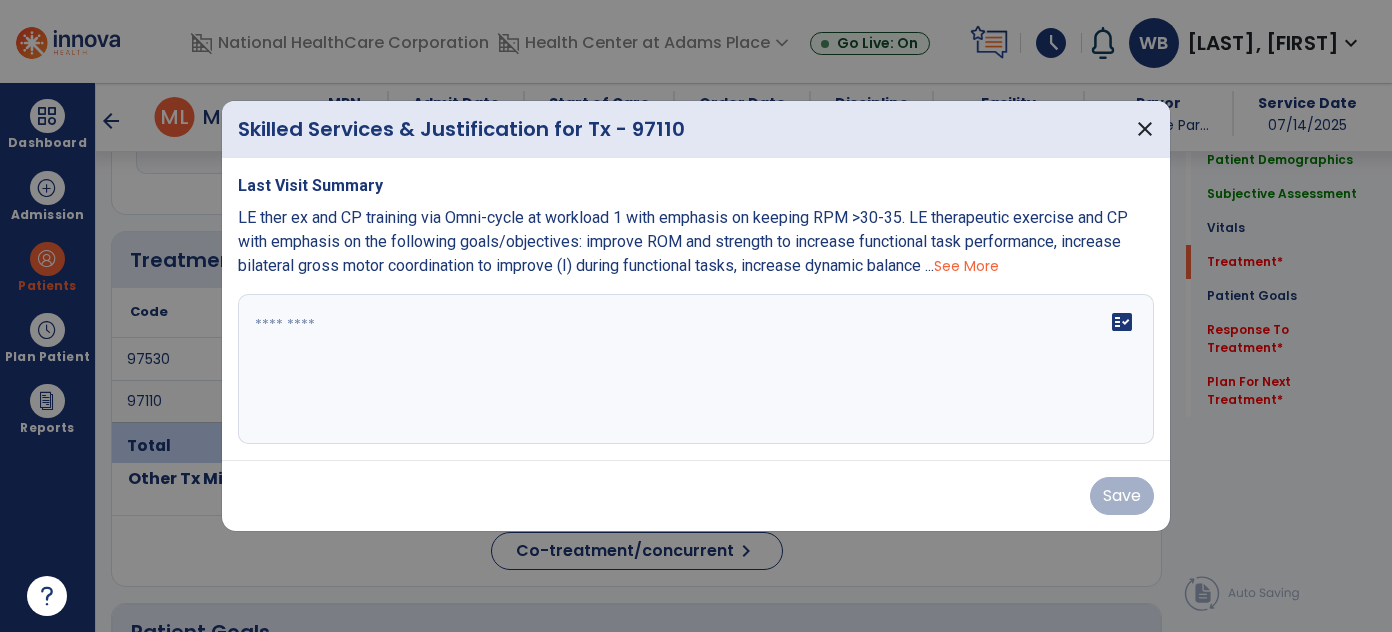 scroll, scrollTop: 1098, scrollLeft: 0, axis: vertical 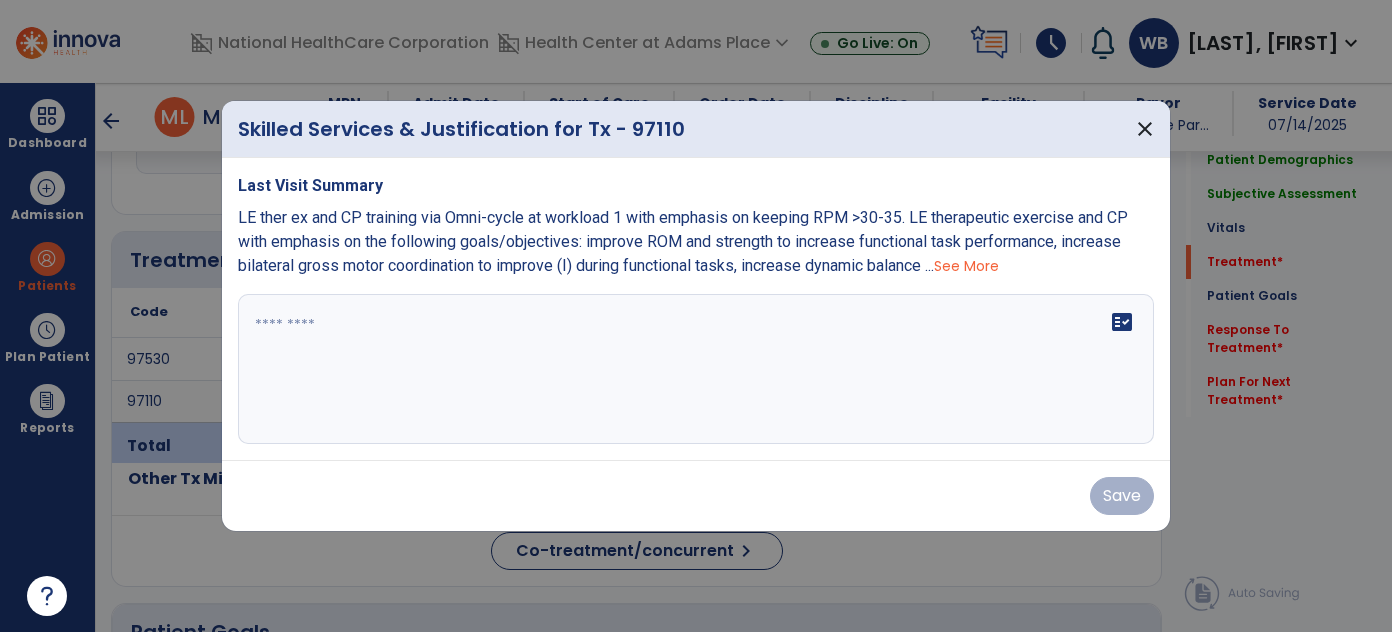 click on "See More" at bounding box center (966, 266) 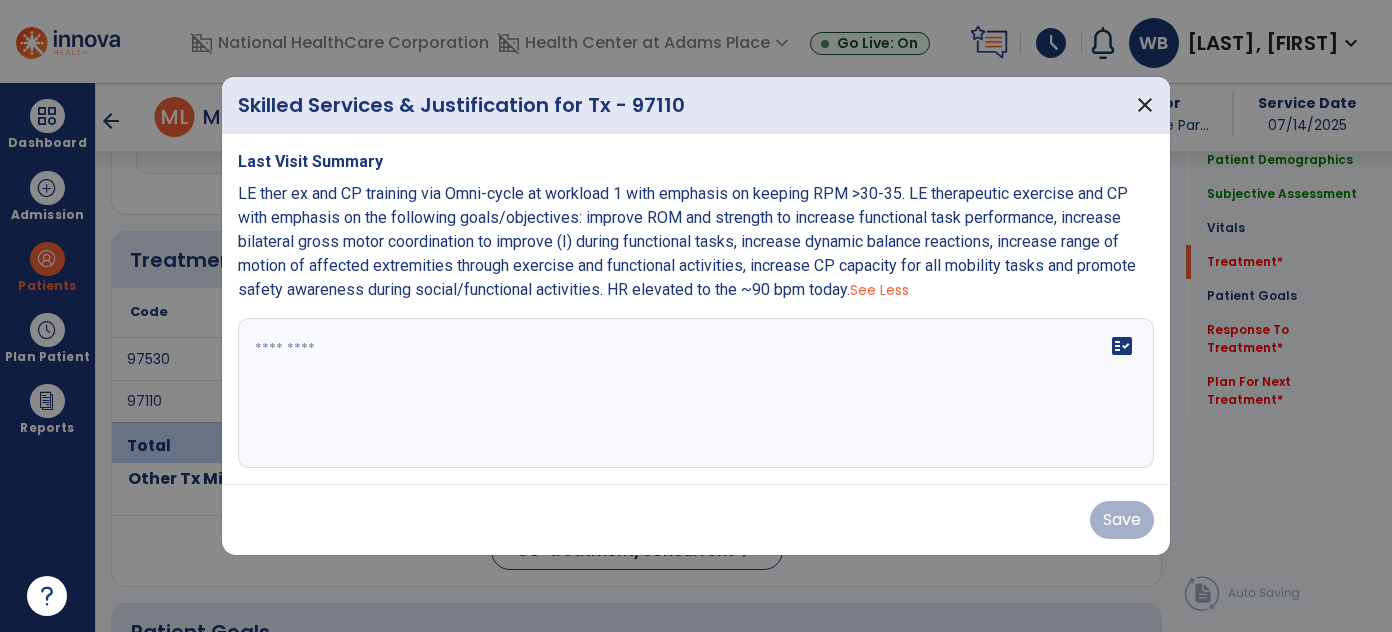 drag, startPoint x: 847, startPoint y: 291, endPoint x: 232, endPoint y: 193, distance: 622.75916 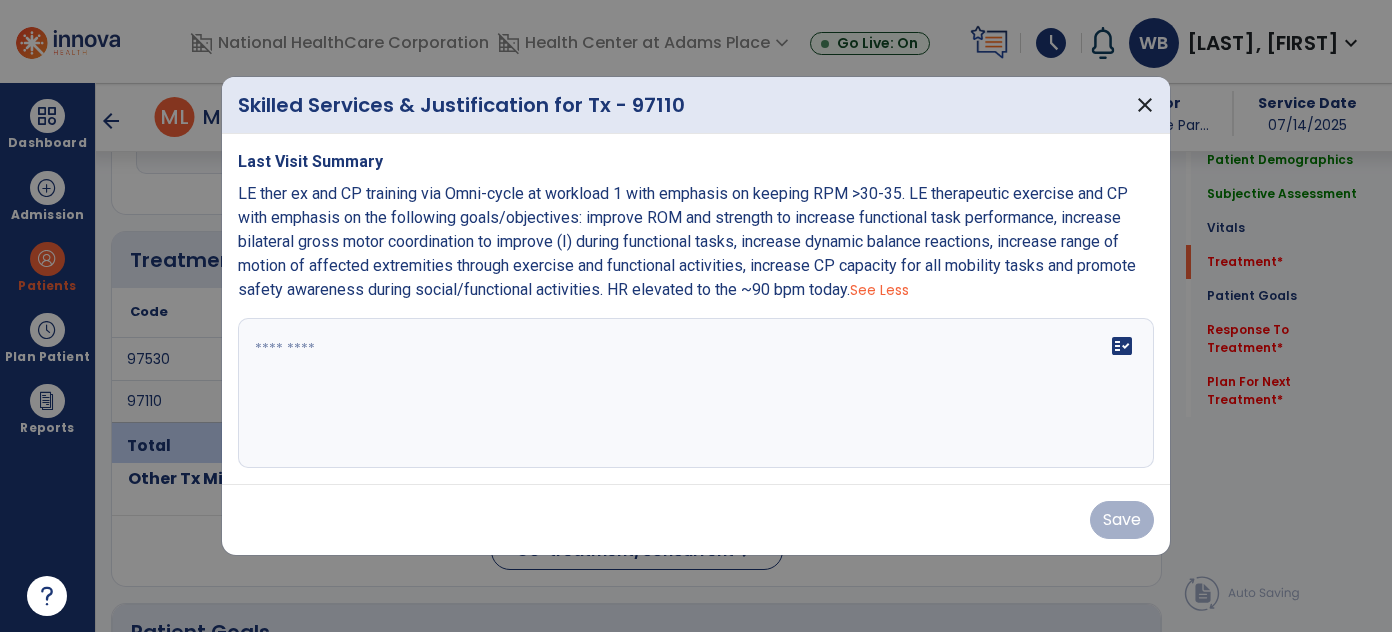 click on "Last Visit Summary
LE ther ex and CP training via Omni-cycle at workload 1 with emphasis on keeping RPM >30-35. LE therapeutic exercise and CP with emphasis on the following goals/objectives: improve ROM and strength to increase functional task performance, increase bilateral gross motor coordination to improve (I) during functional tasks, increase dynamic balance reactions, increase range of motion of affected extremities through exercise and functional activities, increase CP capacity for all mobility tasks and promote safety awareness during social/functional activities. HR elevated to the ~90 bpm today.   See Less   fact_check" at bounding box center [696, 309] 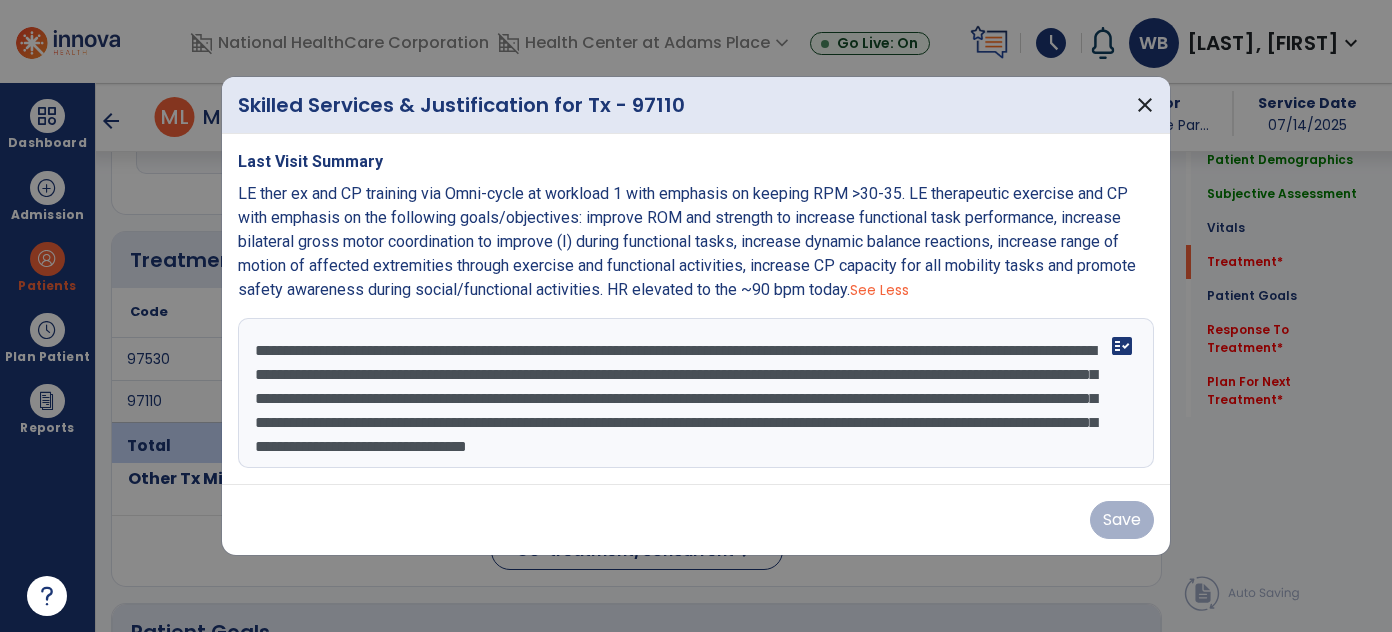 scroll, scrollTop: 16, scrollLeft: 0, axis: vertical 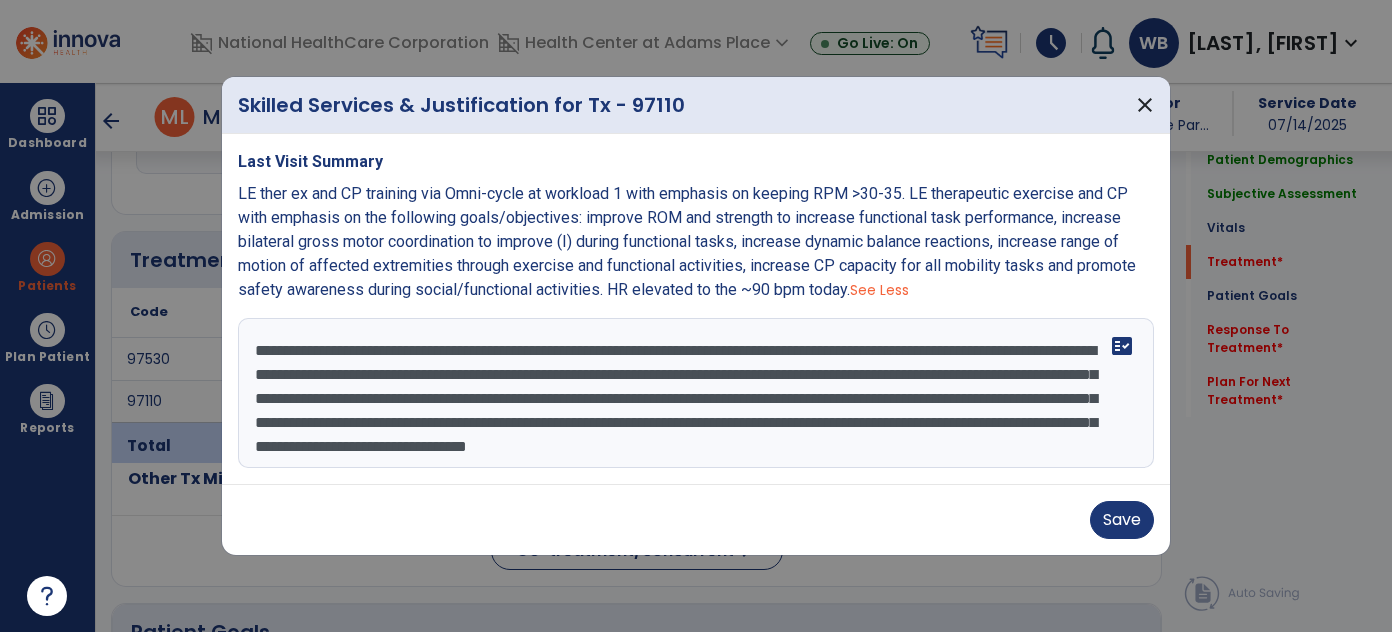 click on "**********" at bounding box center (696, 393) 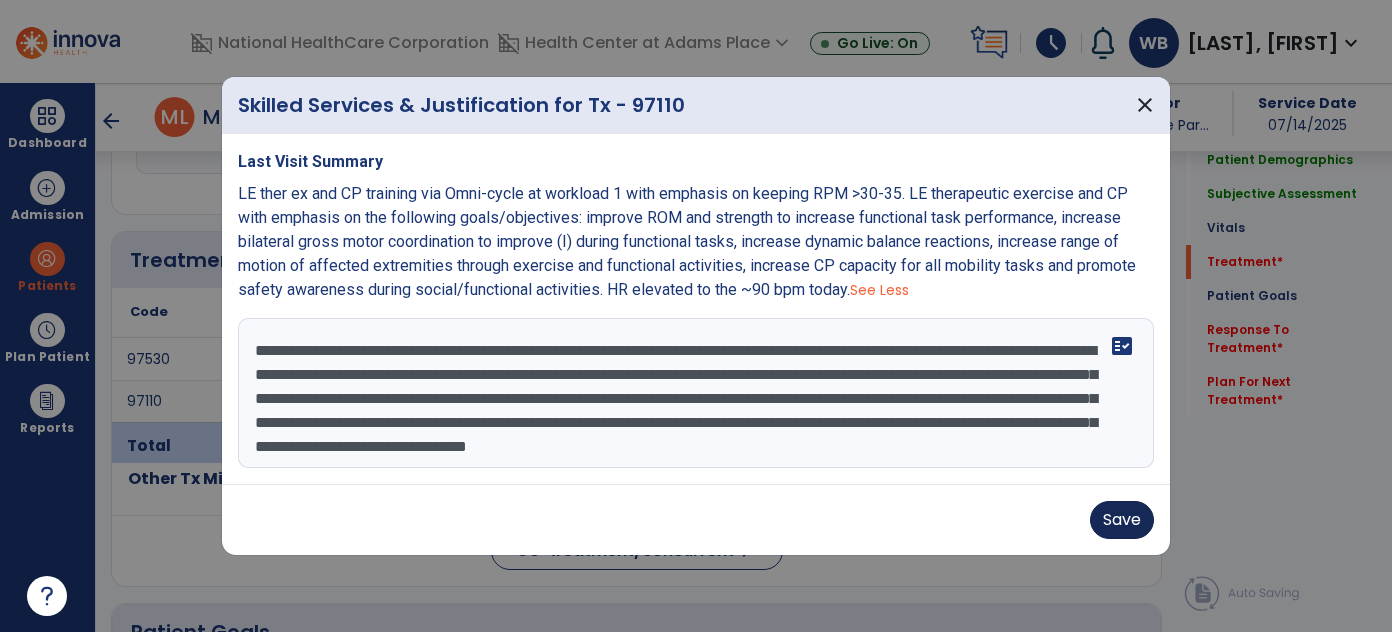 type on "**********" 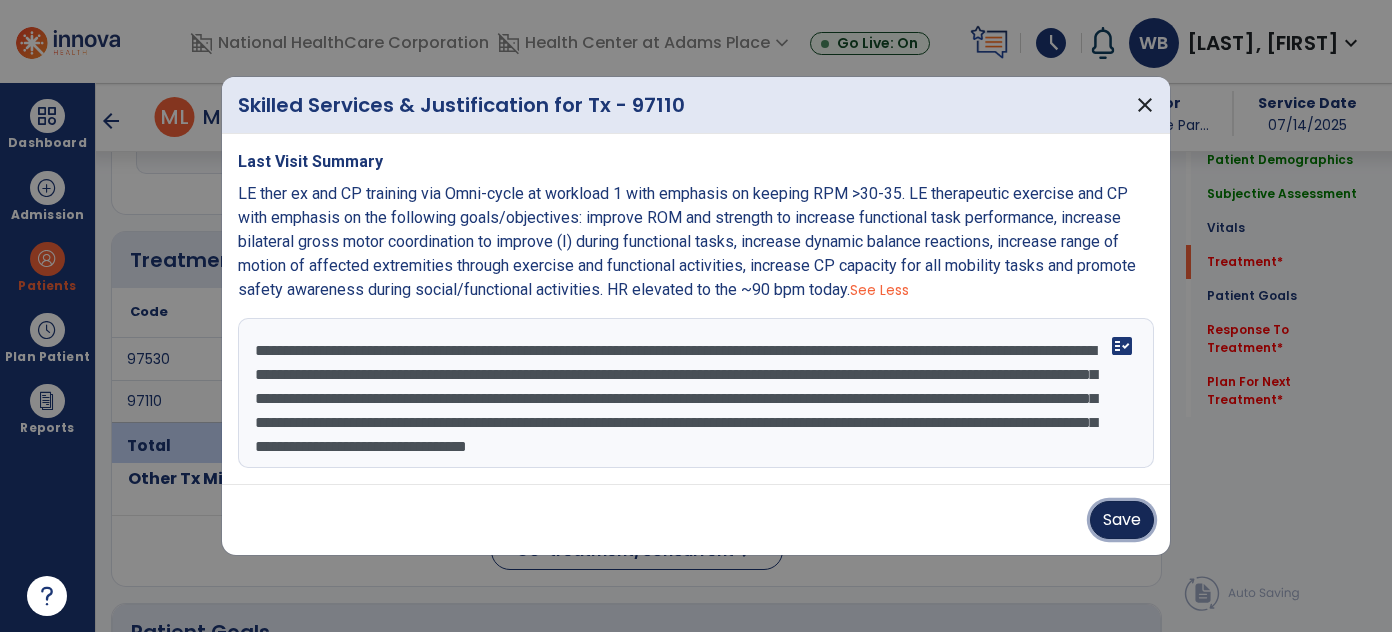 click on "Save" at bounding box center [1122, 520] 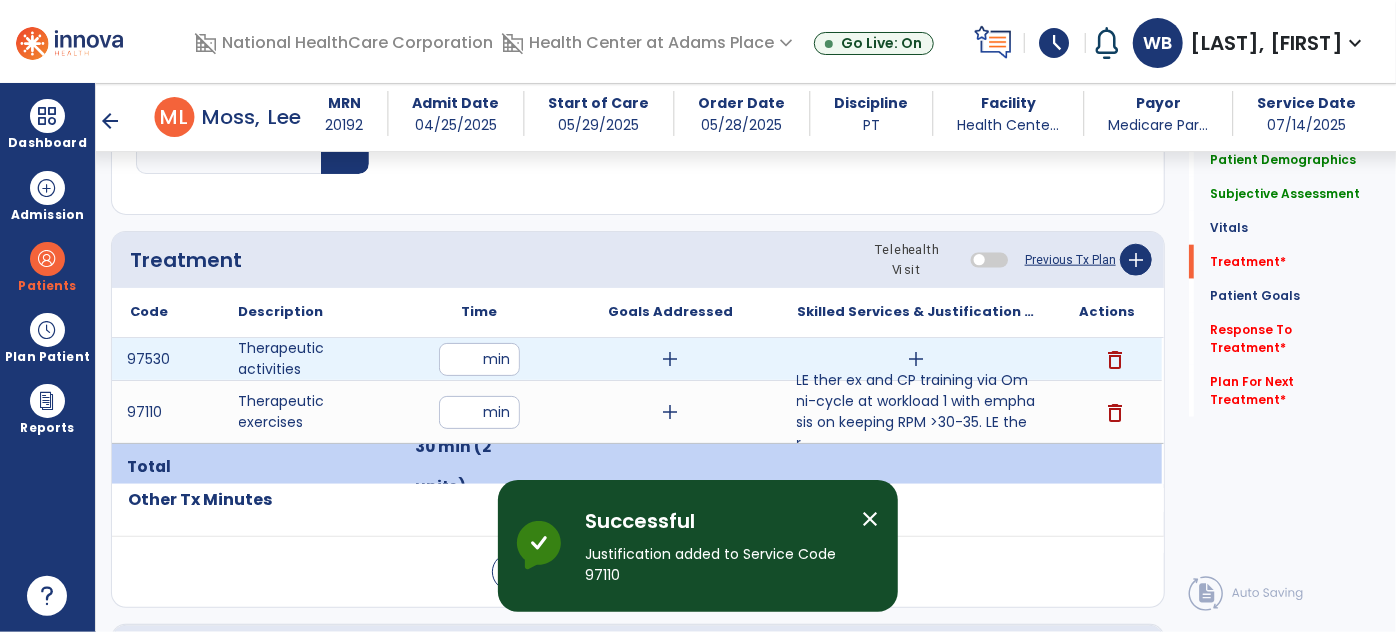 click on "add" at bounding box center (916, 359) 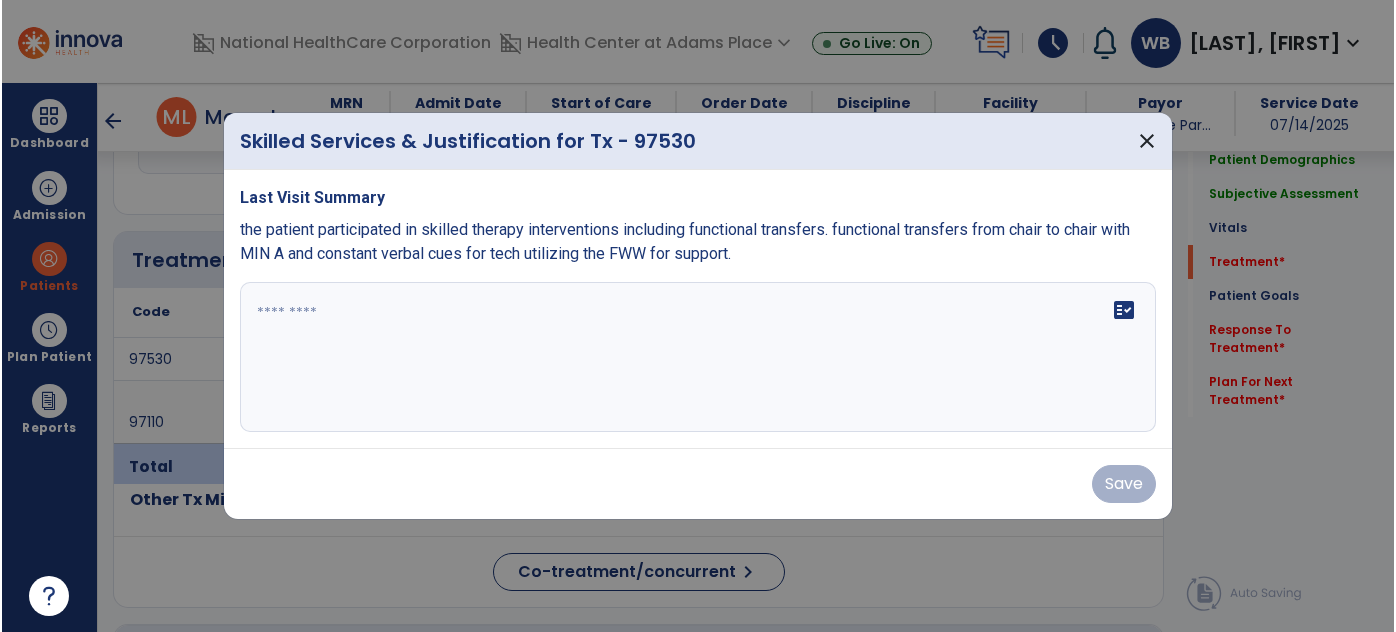 scroll, scrollTop: 1098, scrollLeft: 0, axis: vertical 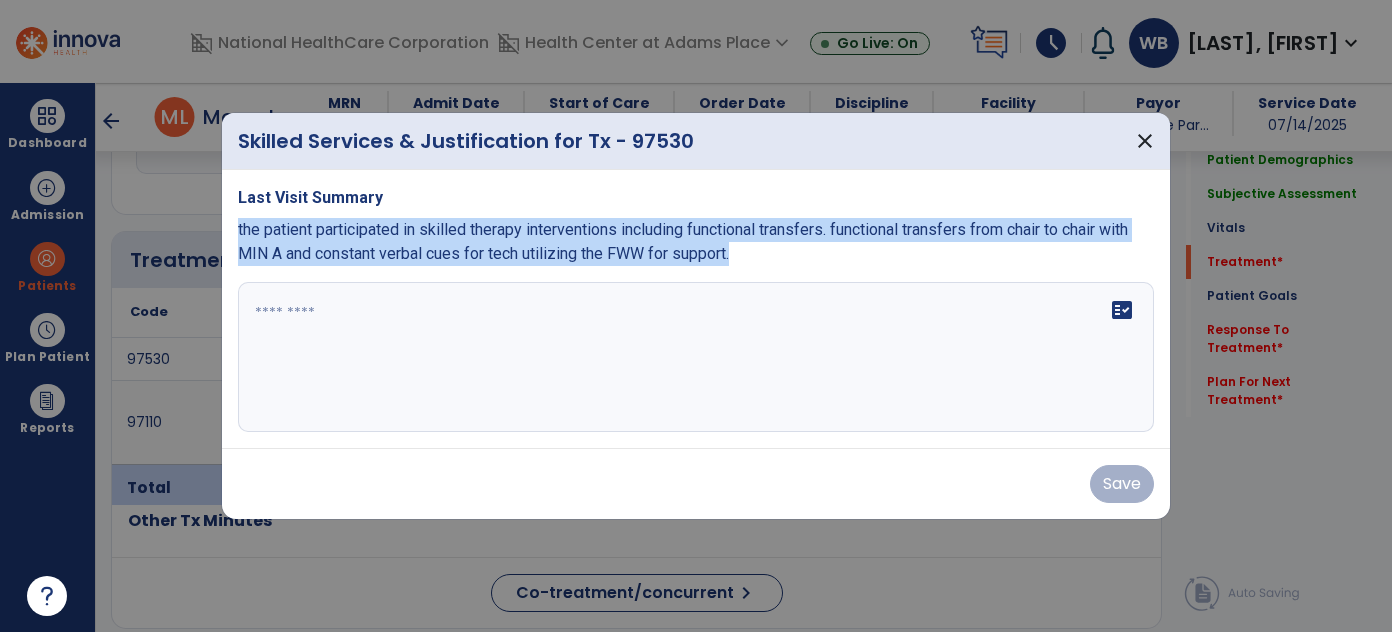 drag, startPoint x: 786, startPoint y: 260, endPoint x: 224, endPoint y: 228, distance: 562.9103 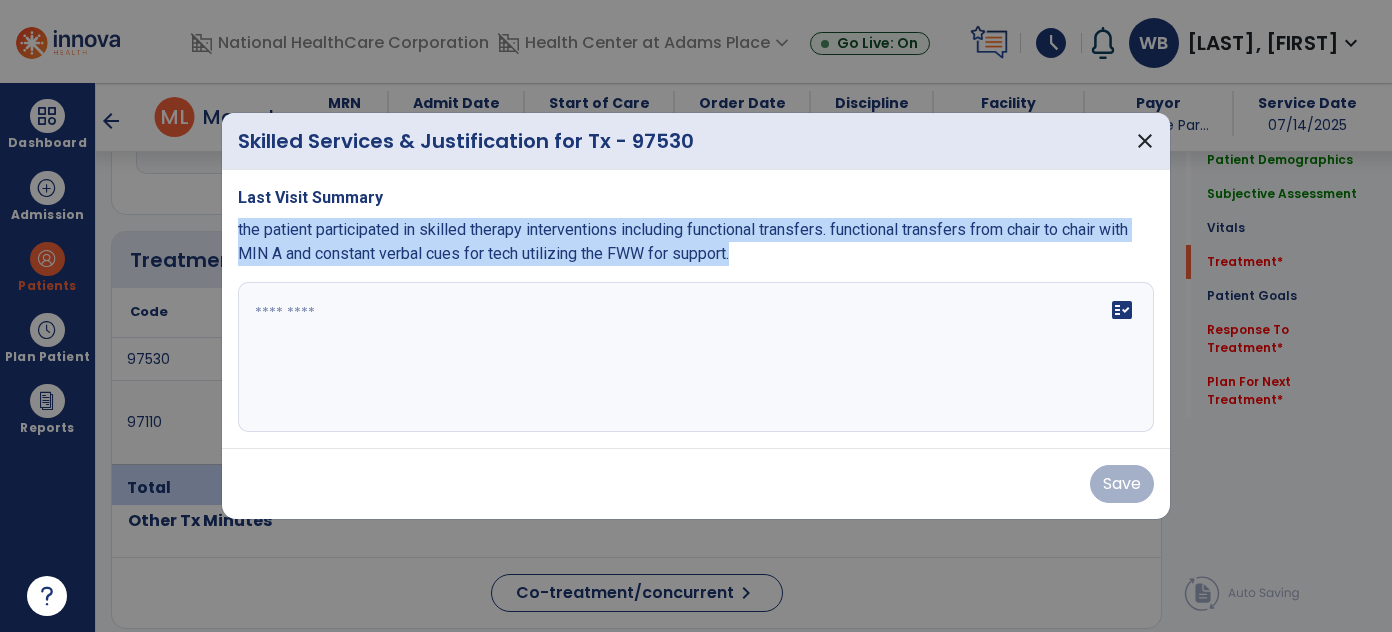 click on "Last Visit Summary the patient participated in skilled therapy interventions including functional transfers. functional transfers from chair to chair with MIN A and constant verbal cues for tech utilizing the FWW for support.    fact_check" at bounding box center [696, 309] 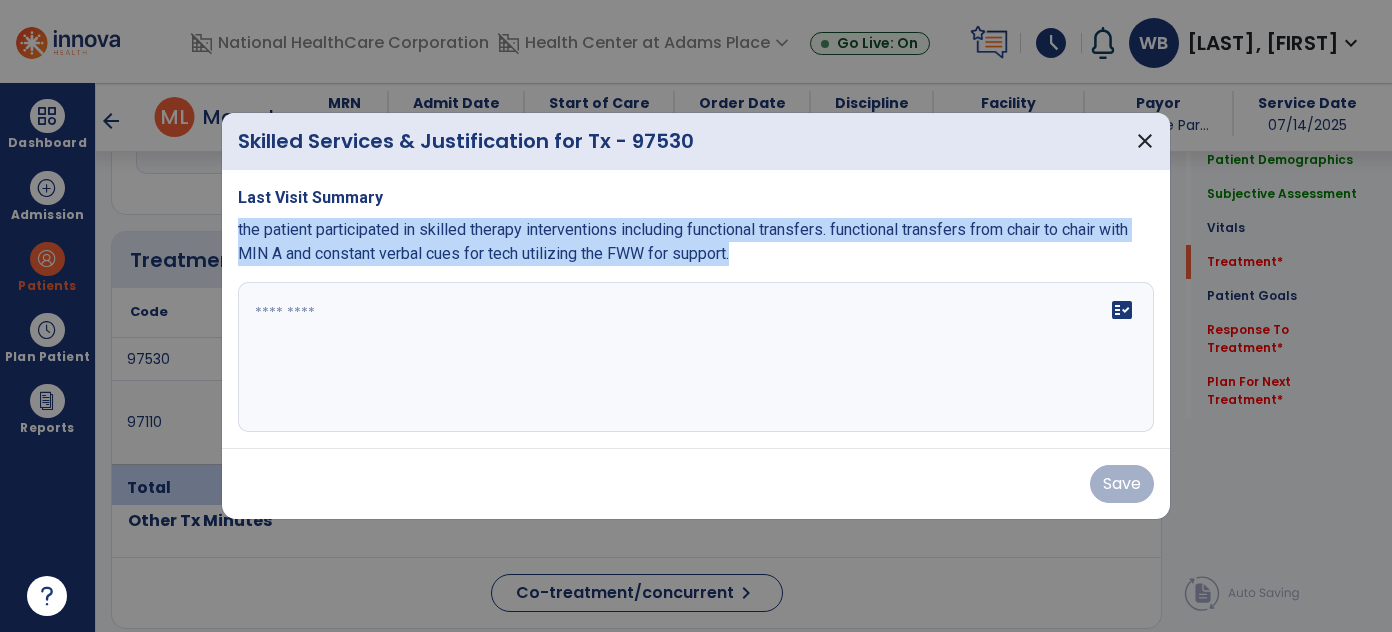 copy on "the patient participated in skilled therapy interventions including functional transfers. functional transfers from chair to chair with MIN A and constant verbal cues for tech utilizing the FWW for support." 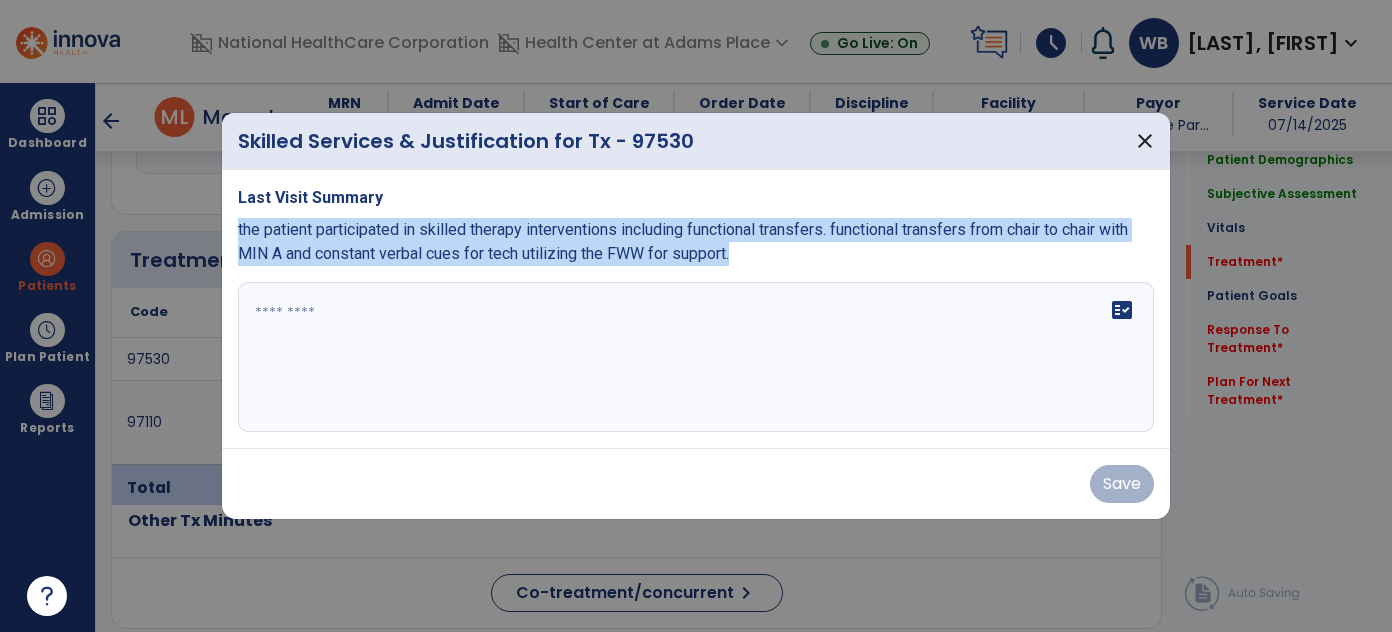 paste on "**********" 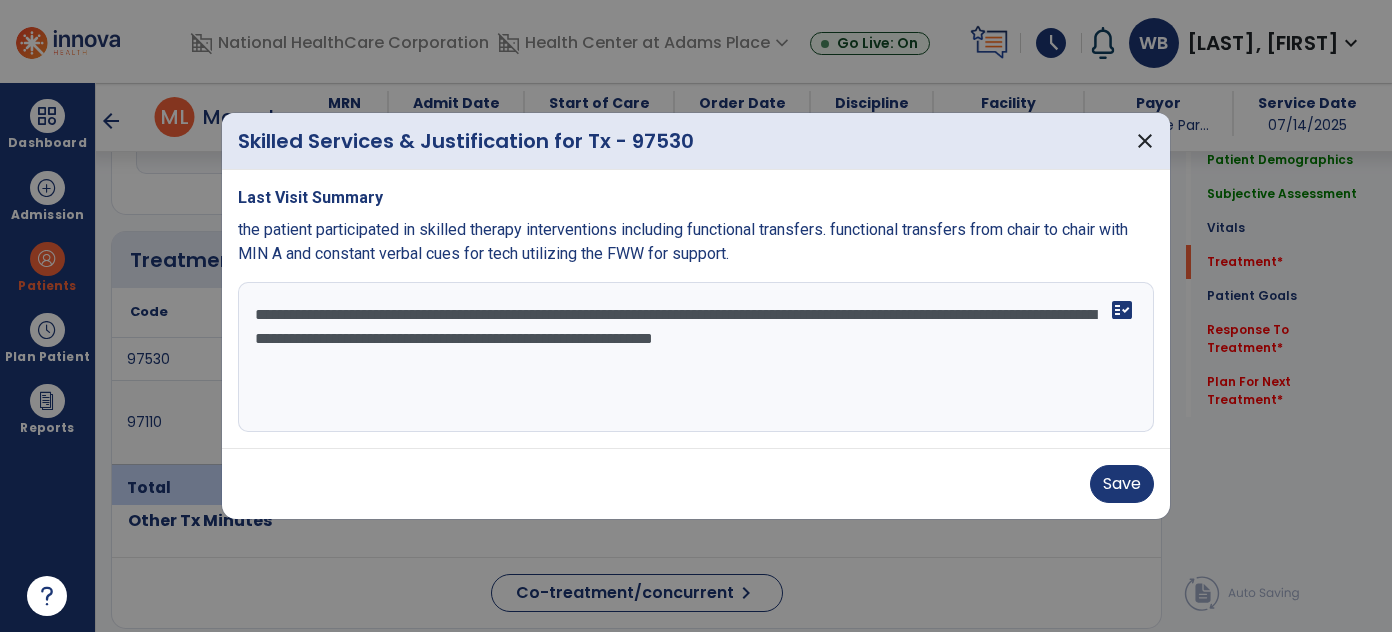 click on "**********" at bounding box center (696, 357) 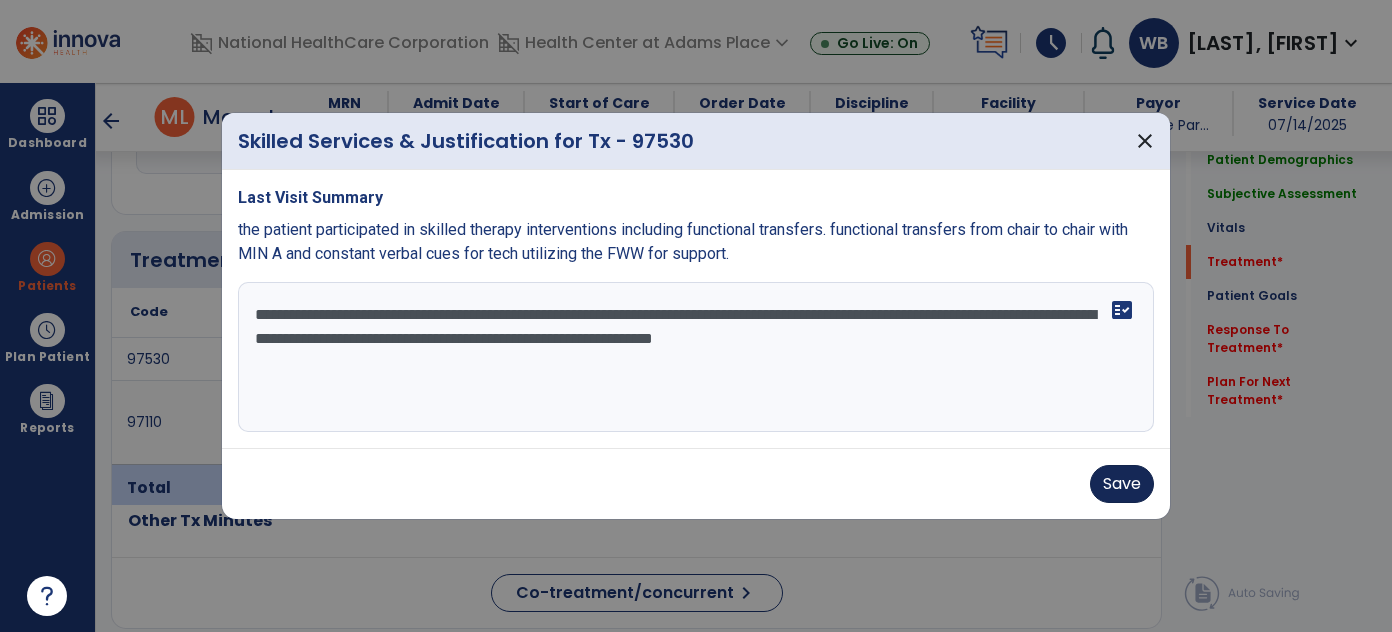 type on "**********" 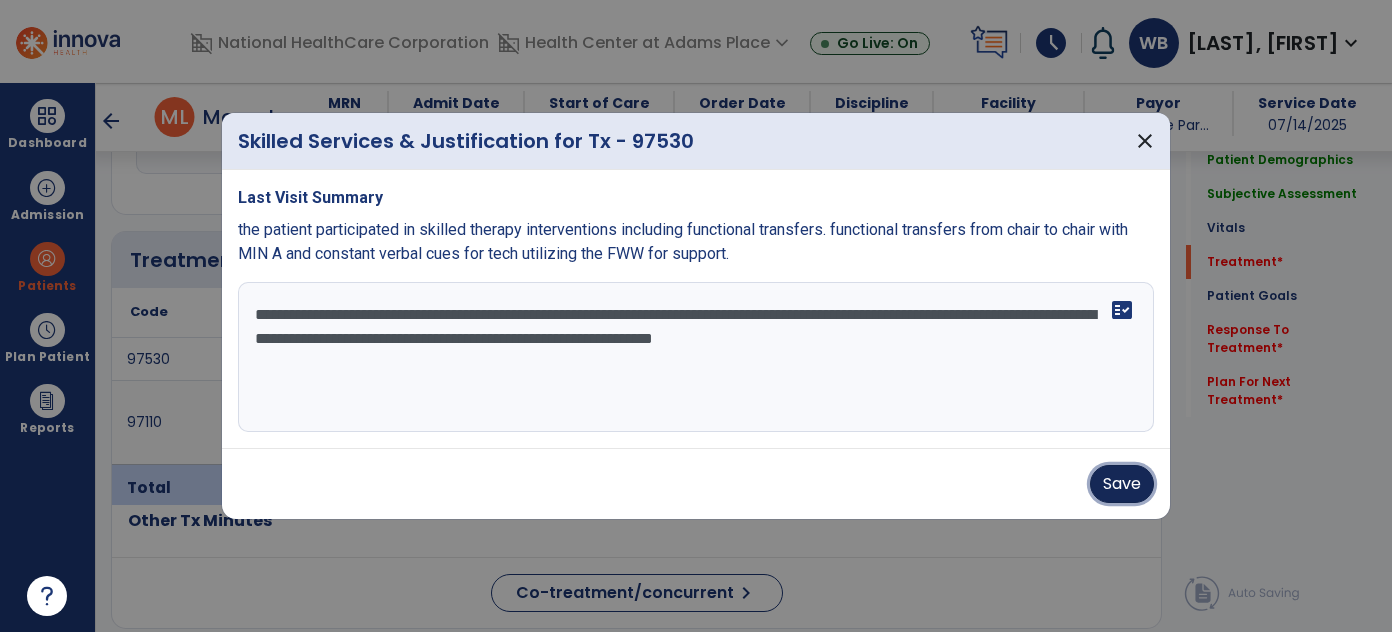 click on "Save" at bounding box center (1122, 484) 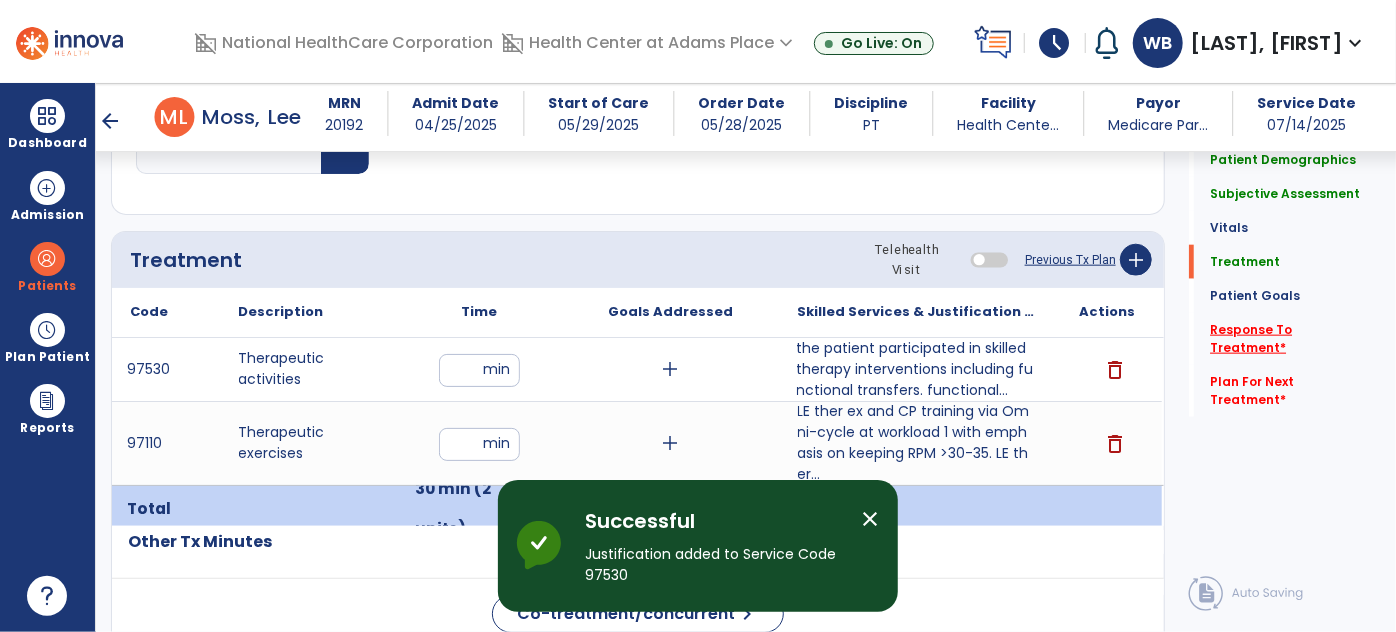 click on "Response To Treatment   *" 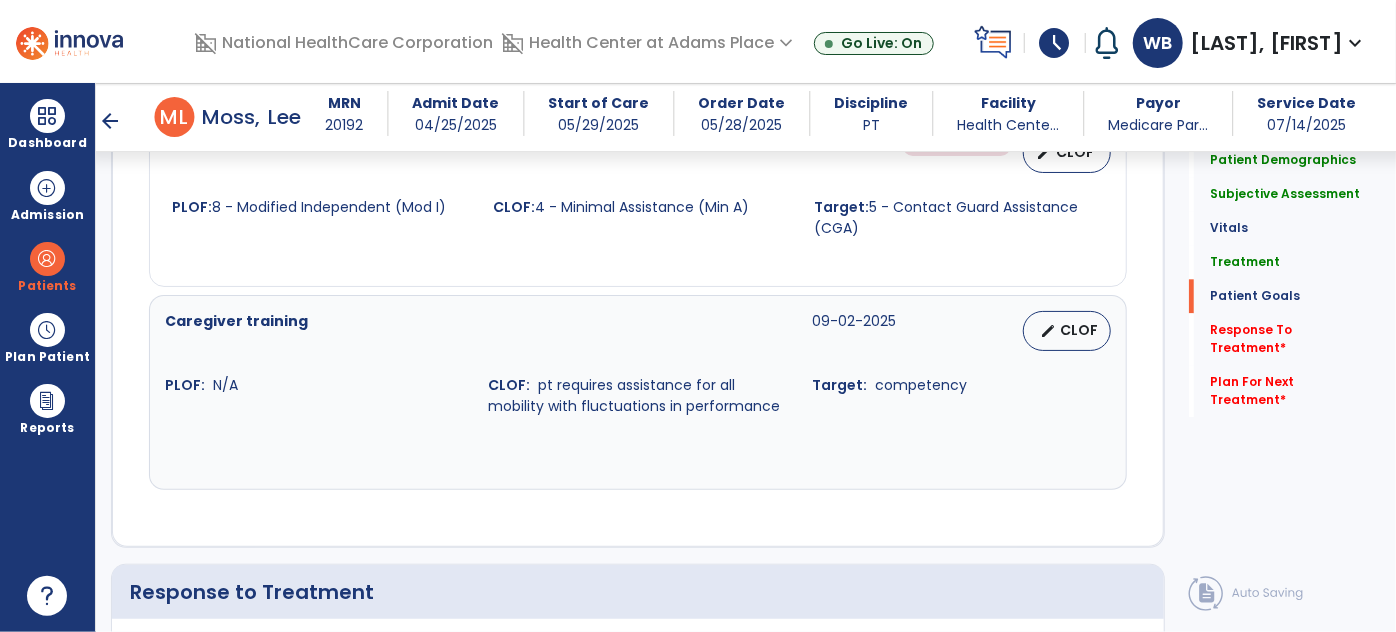 scroll, scrollTop: 2733, scrollLeft: 0, axis: vertical 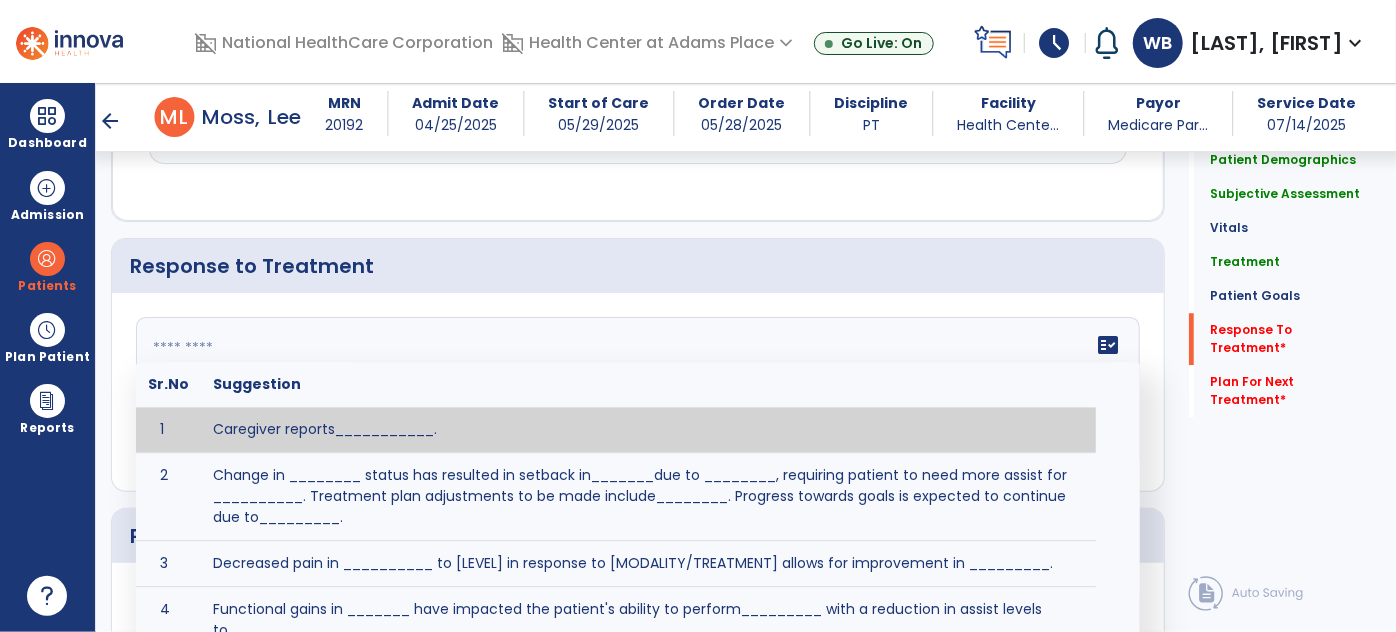 click on "fact_check  Sr.No Suggestion 1 Caregiver reports___________. 2 Change in ________ status has resulted in setback in_______due to ________, requiring patient to need more assist for __________.   Treatment plan adjustments to be made include________.  Progress towards goals is expected to continue due to_________. 3 Decreased pain in __________ to [LEVEL] in response to [MODALITY/TREATMENT] allows for improvement in _________. 4 Functional gains in _______ have impacted the patient's ability to perform_________ with a reduction in assist levels to_________. 5 Functional progress this week has been significant due to__________. 6 Gains in ________ have improved the patient's ability to perform ______with decreased levels of assist to___________. 7 Improvement in ________allows patient to tolerate higher levels of challenges in_________. 8 Pain in [AREA] has decreased to [LEVEL] in response to [TREATMENT/MODALITY], allowing fore ease in completing__________. 9 10 11 12 13 14 15 16 17 18 19 20 21" 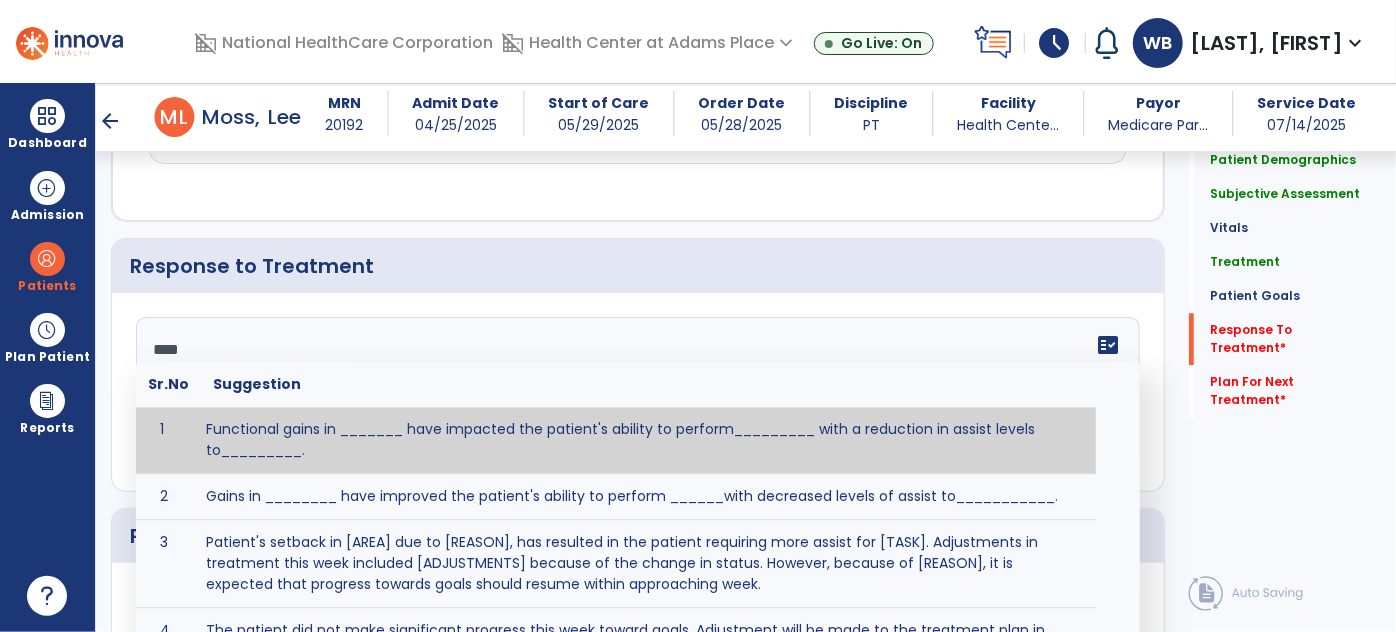 scroll, scrollTop: 37, scrollLeft: 0, axis: vertical 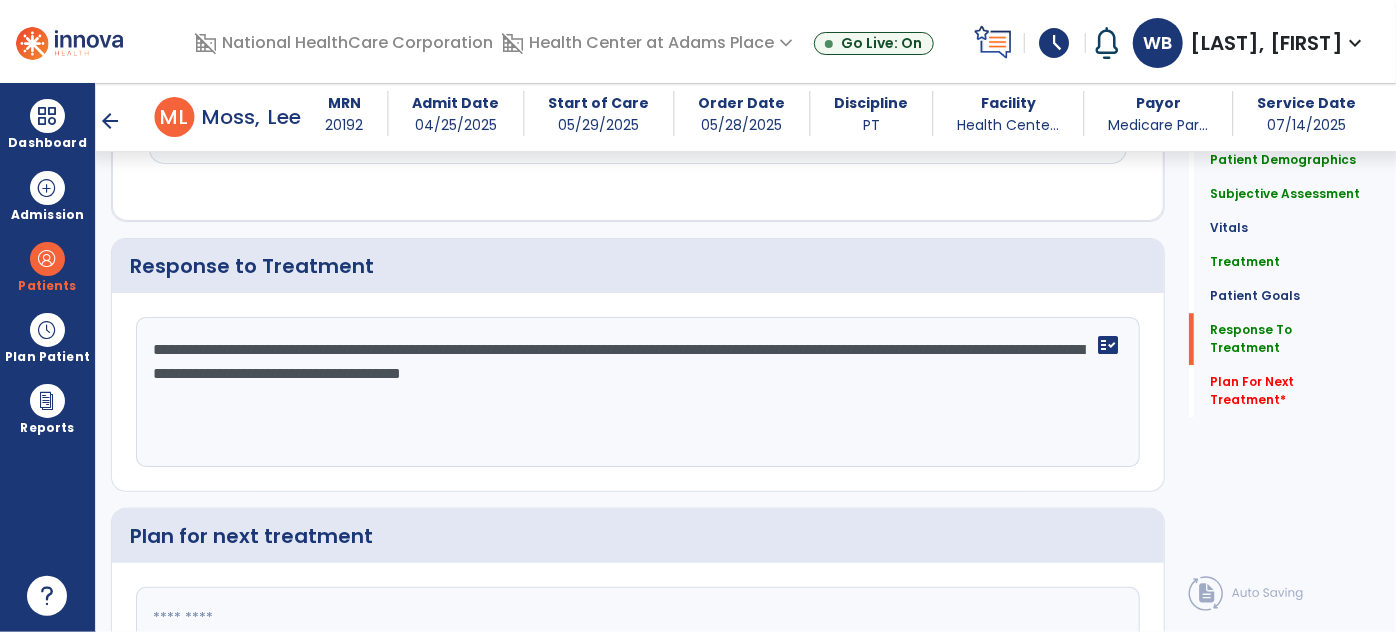 type on "**********" 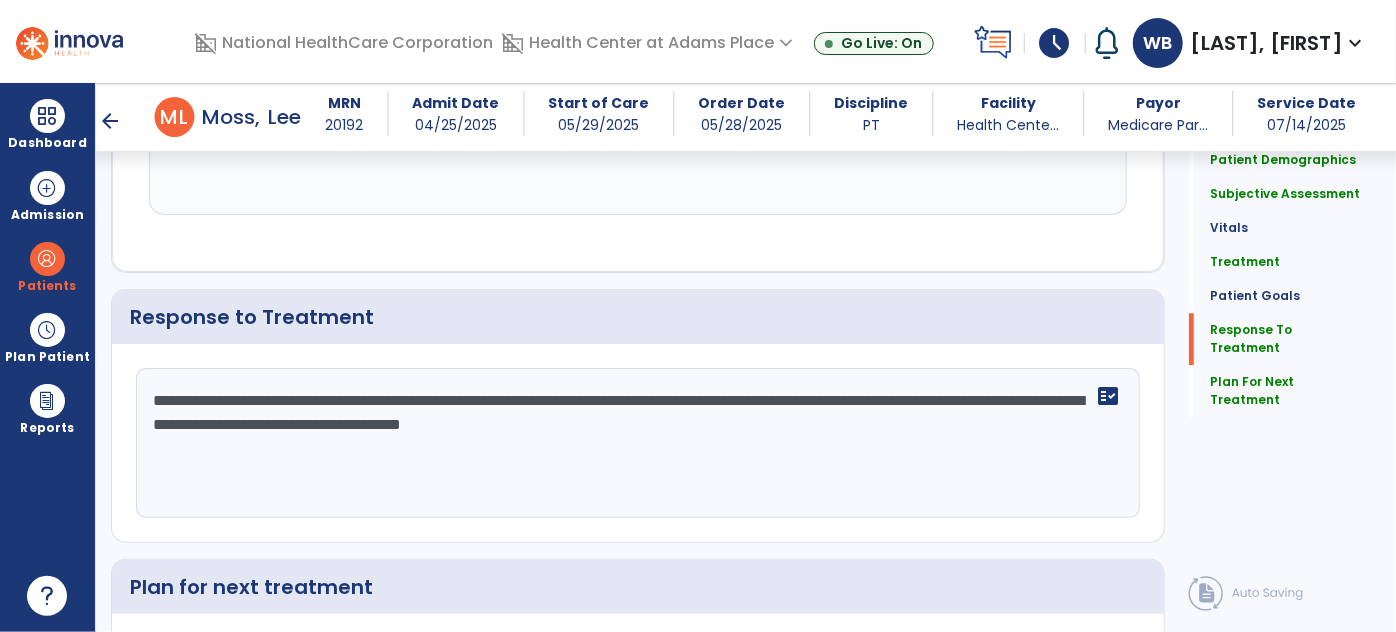 scroll, scrollTop: 2749, scrollLeft: 0, axis: vertical 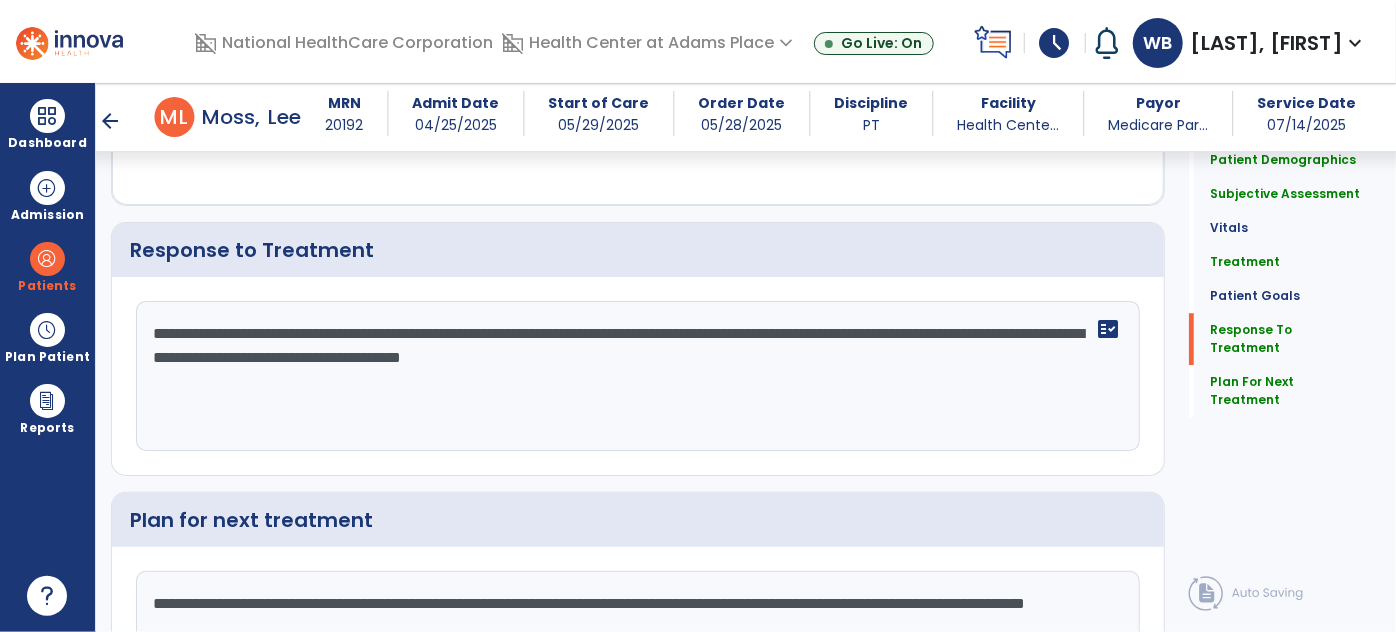type on "**********" 